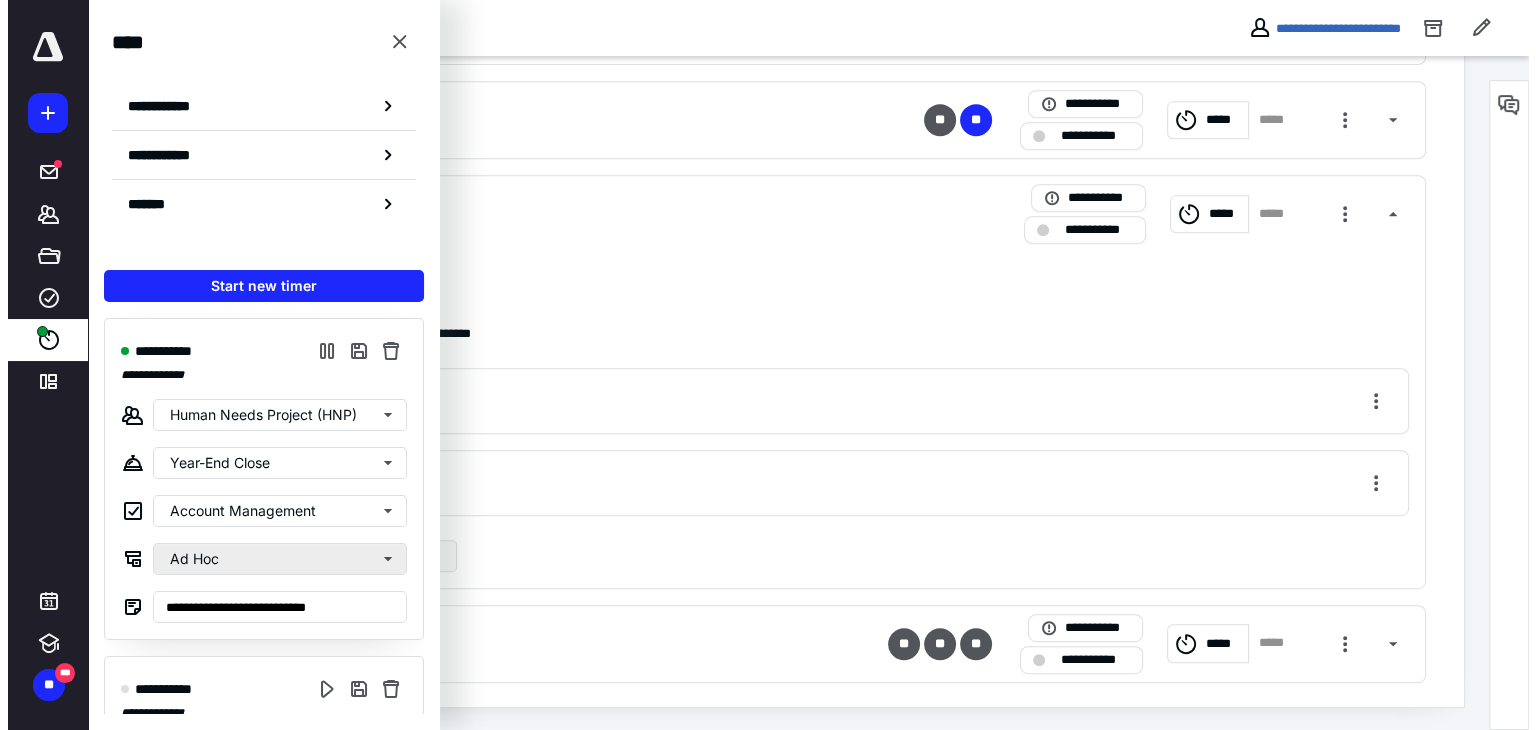 scroll, scrollTop: 0, scrollLeft: 0, axis: both 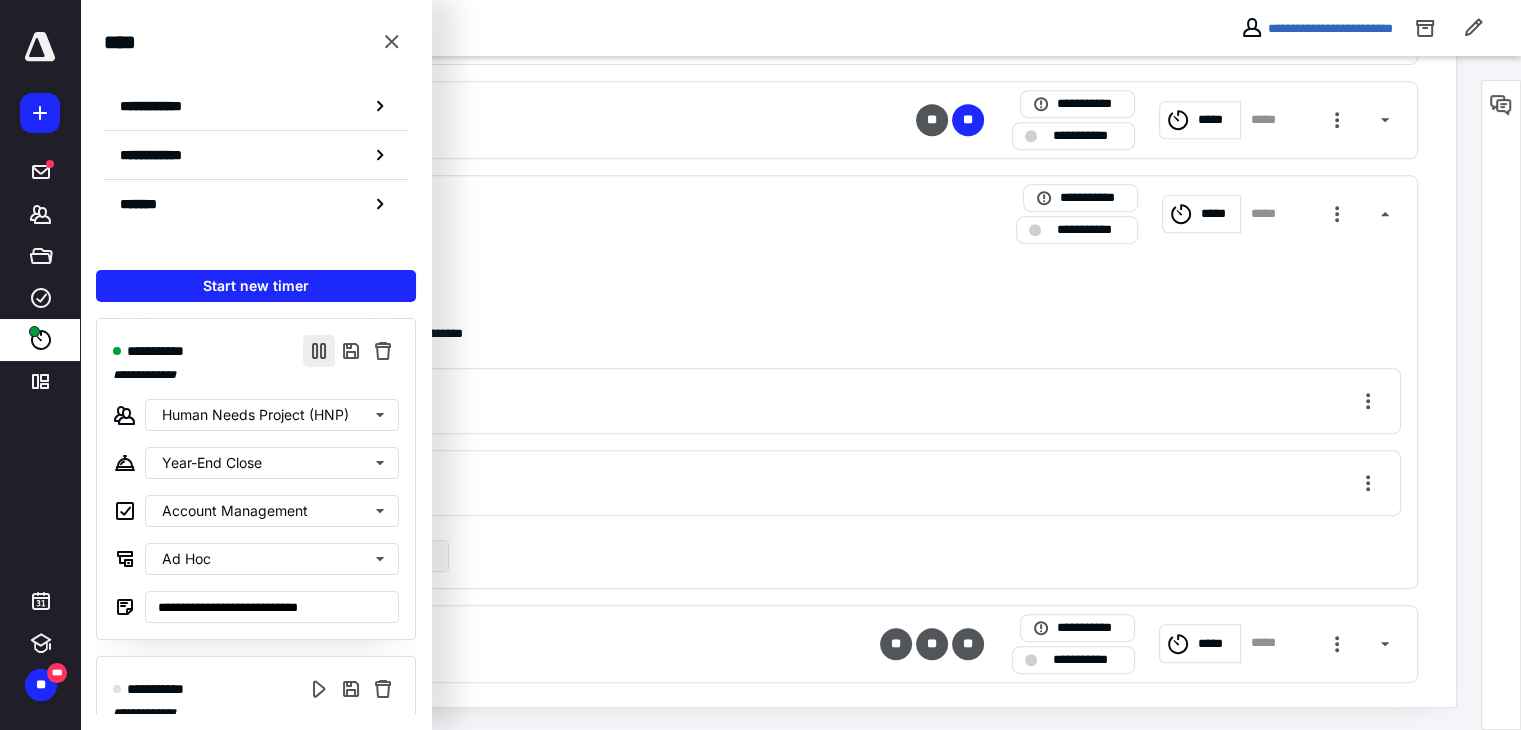 click at bounding box center [319, 351] 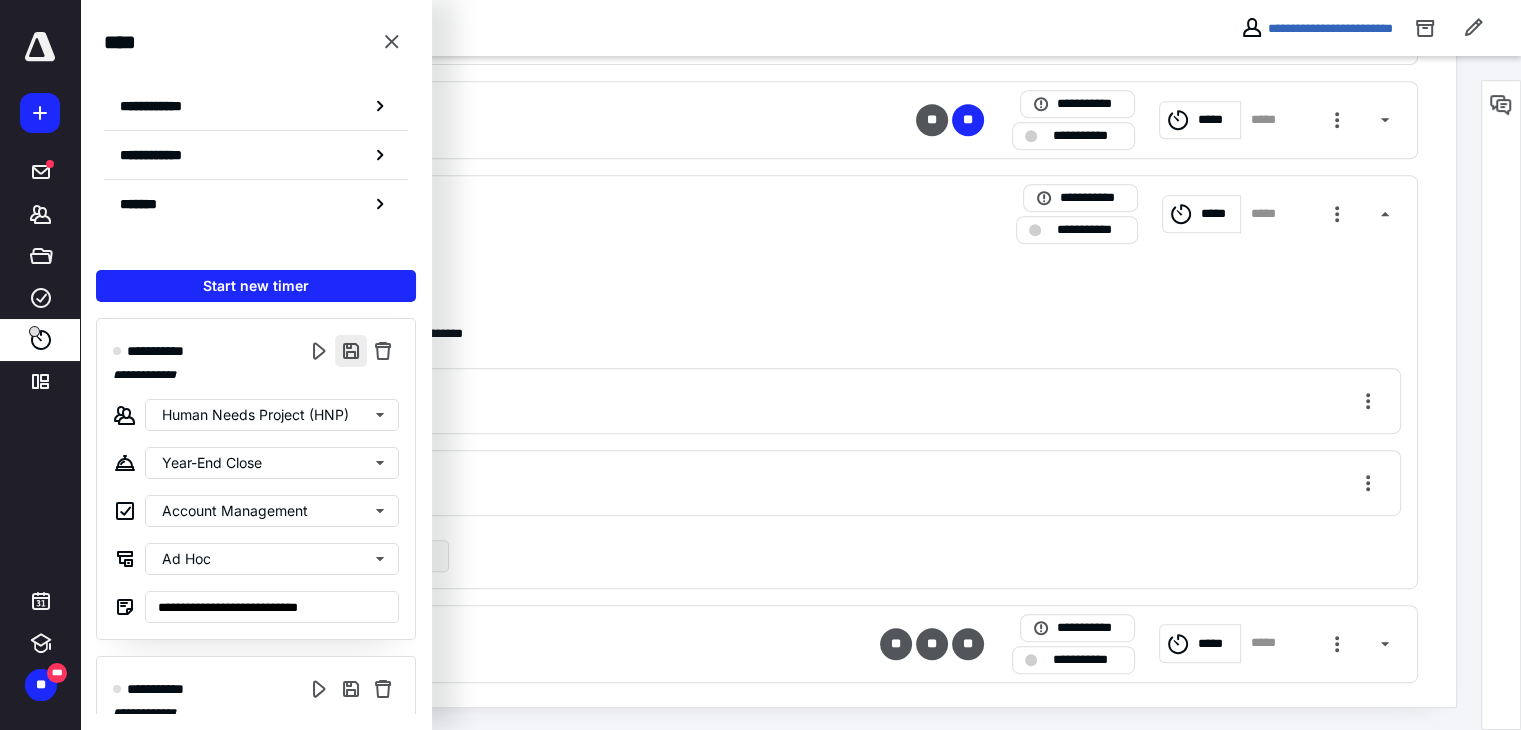 click at bounding box center [351, 351] 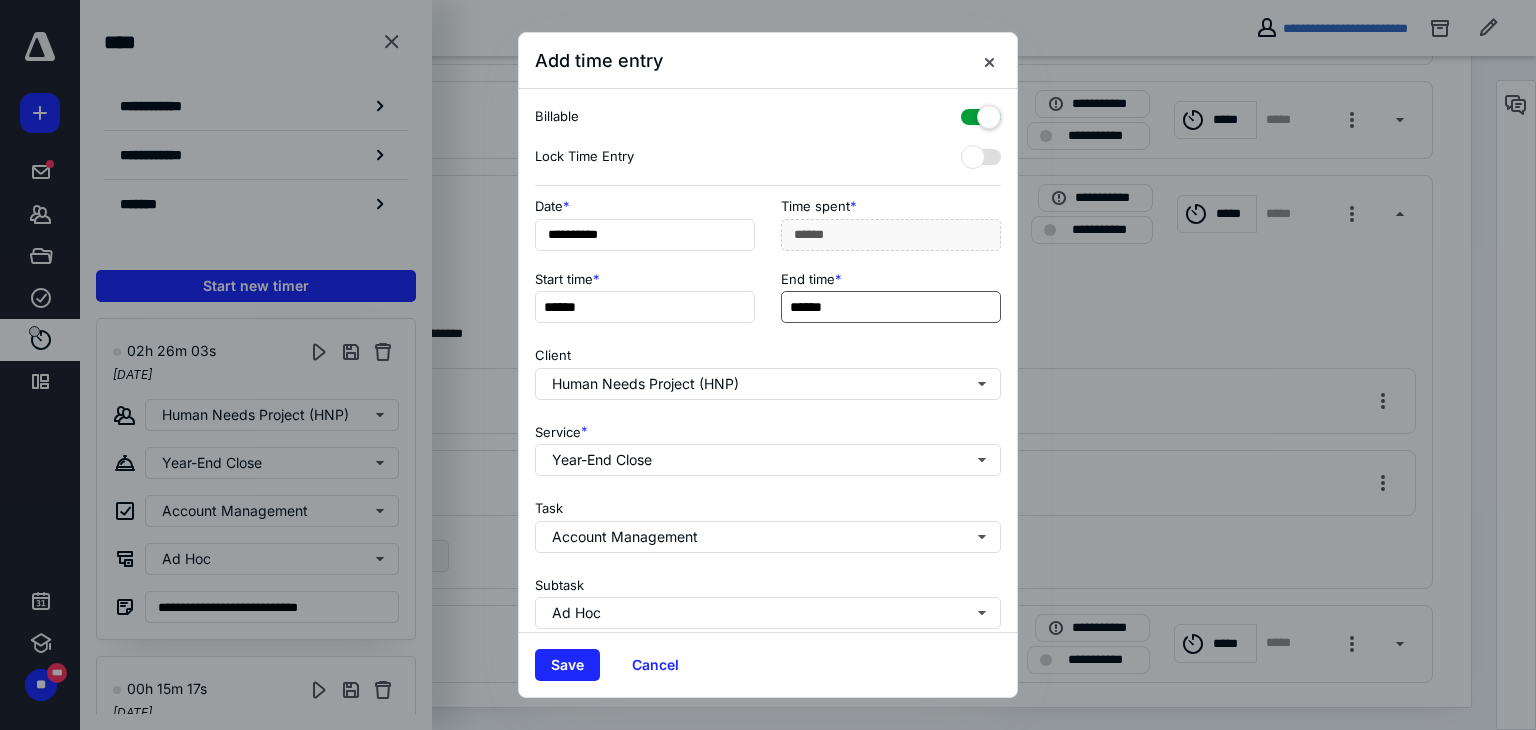 click on "******" at bounding box center [891, 307] 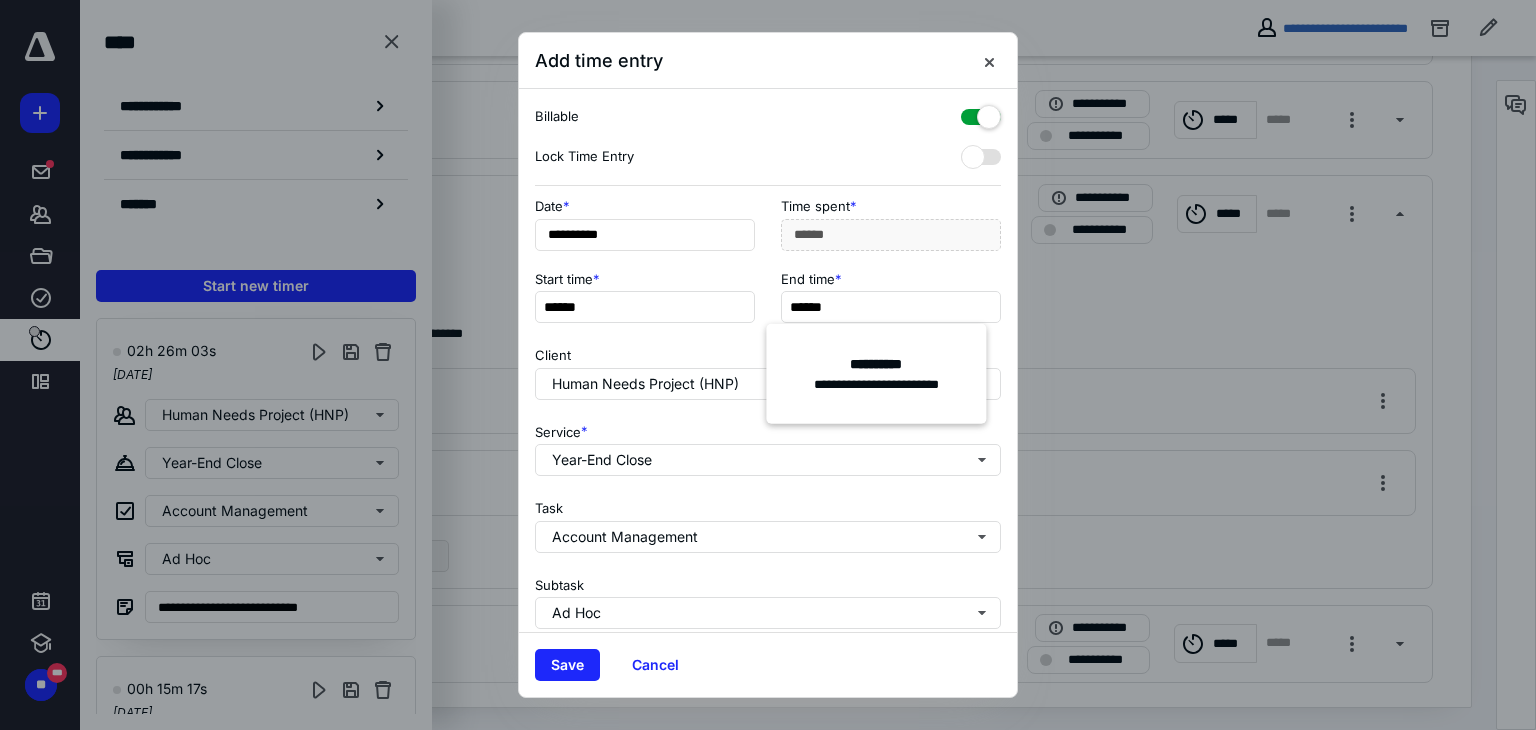 type on "******" 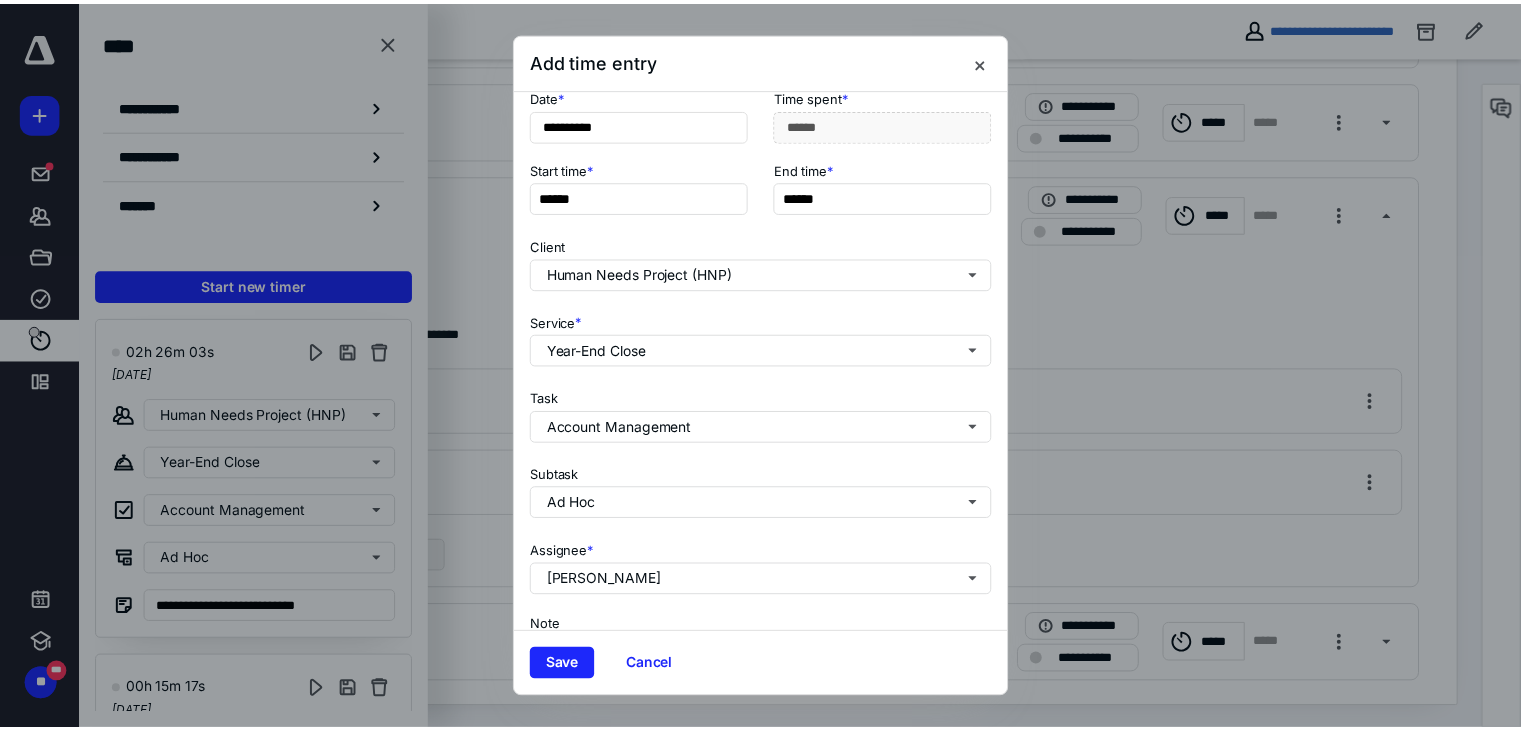 scroll, scrollTop: 244, scrollLeft: 0, axis: vertical 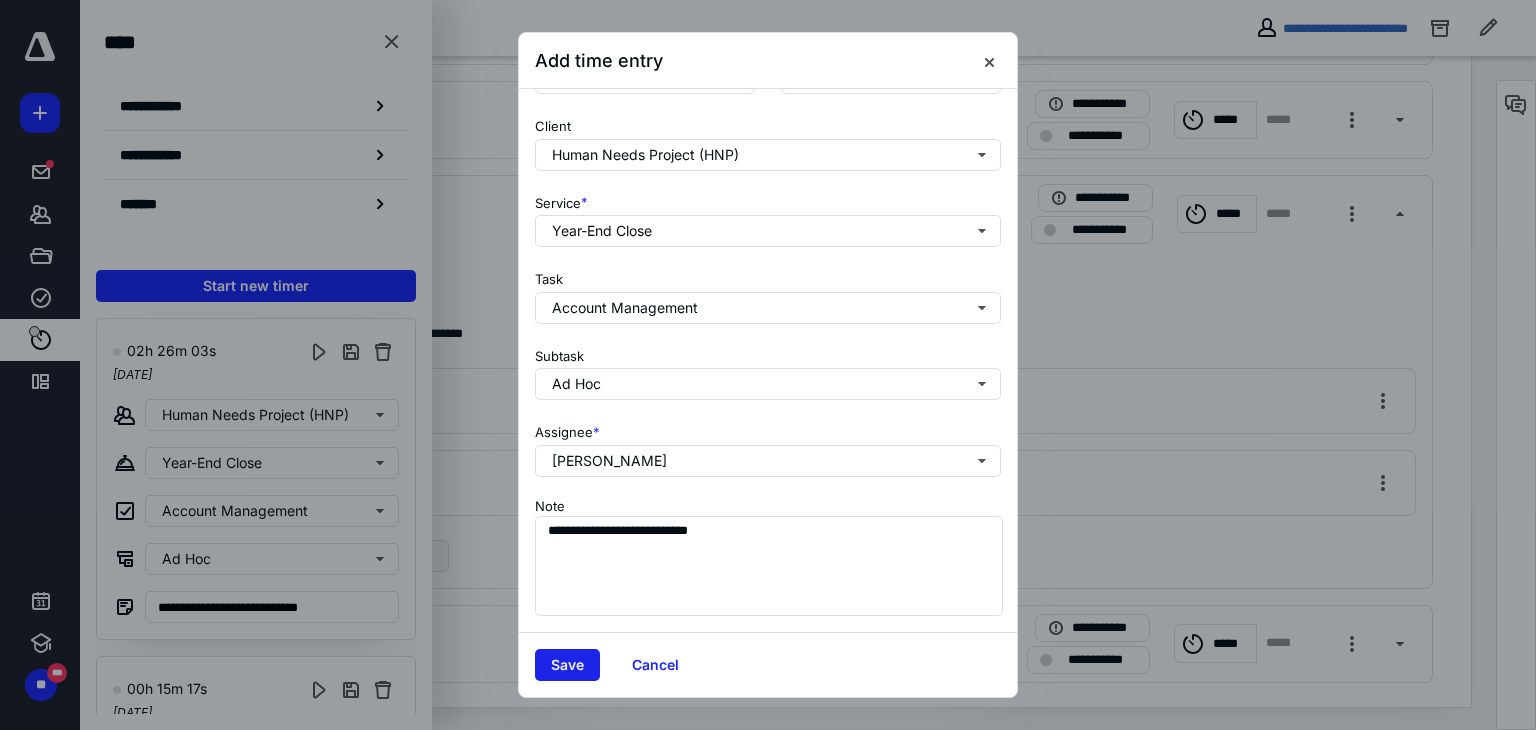 click on "Save" at bounding box center [567, 665] 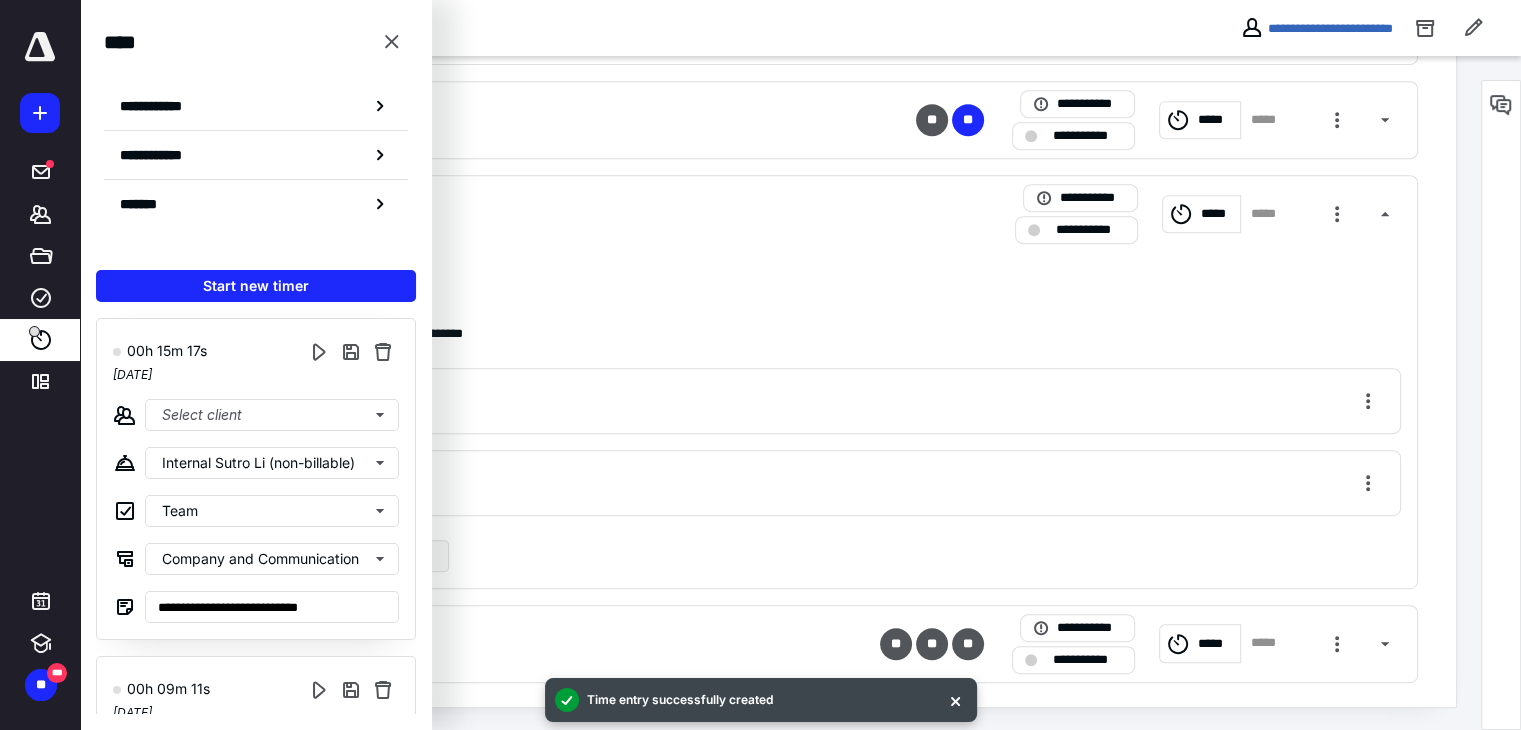click on "**********" at bounding box center [516, 130] 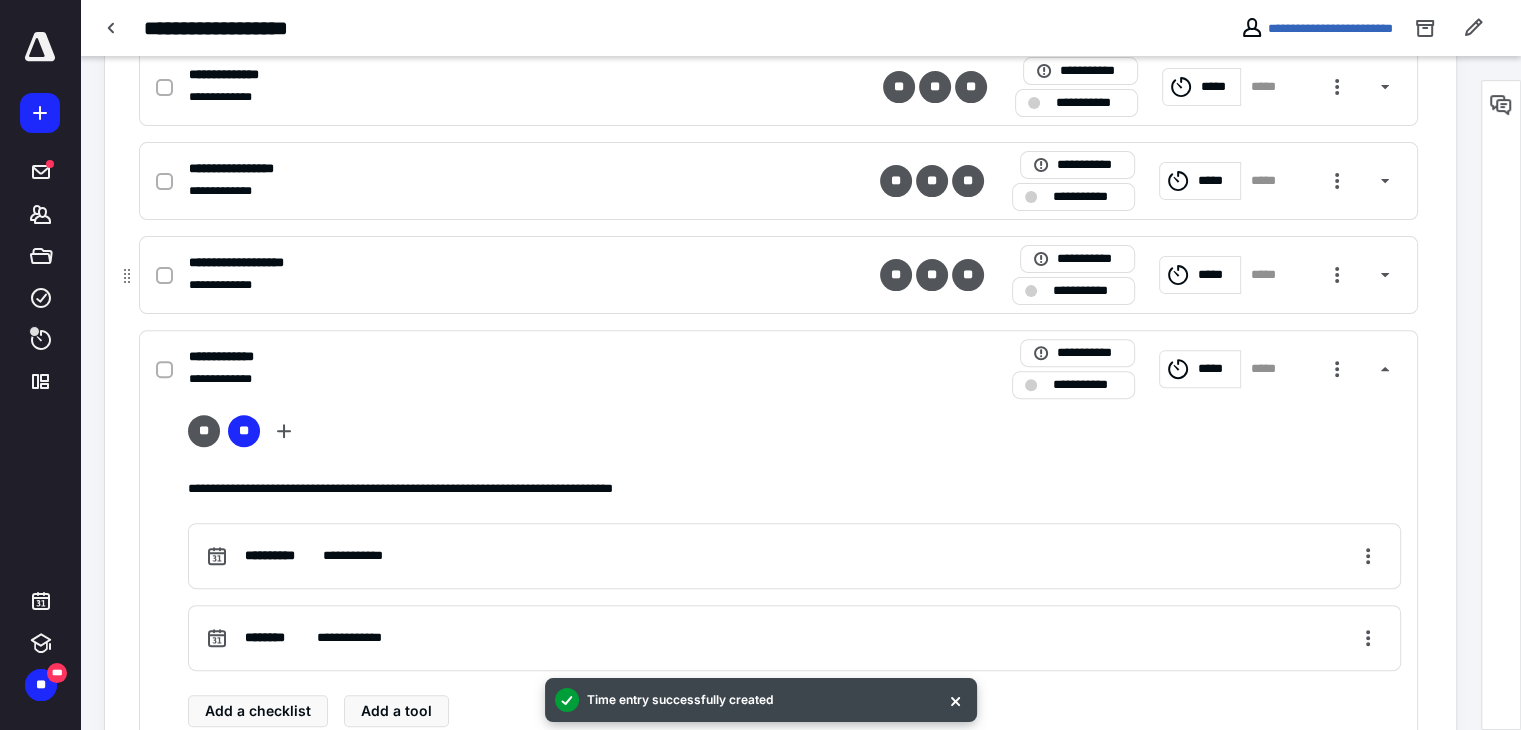 scroll, scrollTop: 473, scrollLeft: 0, axis: vertical 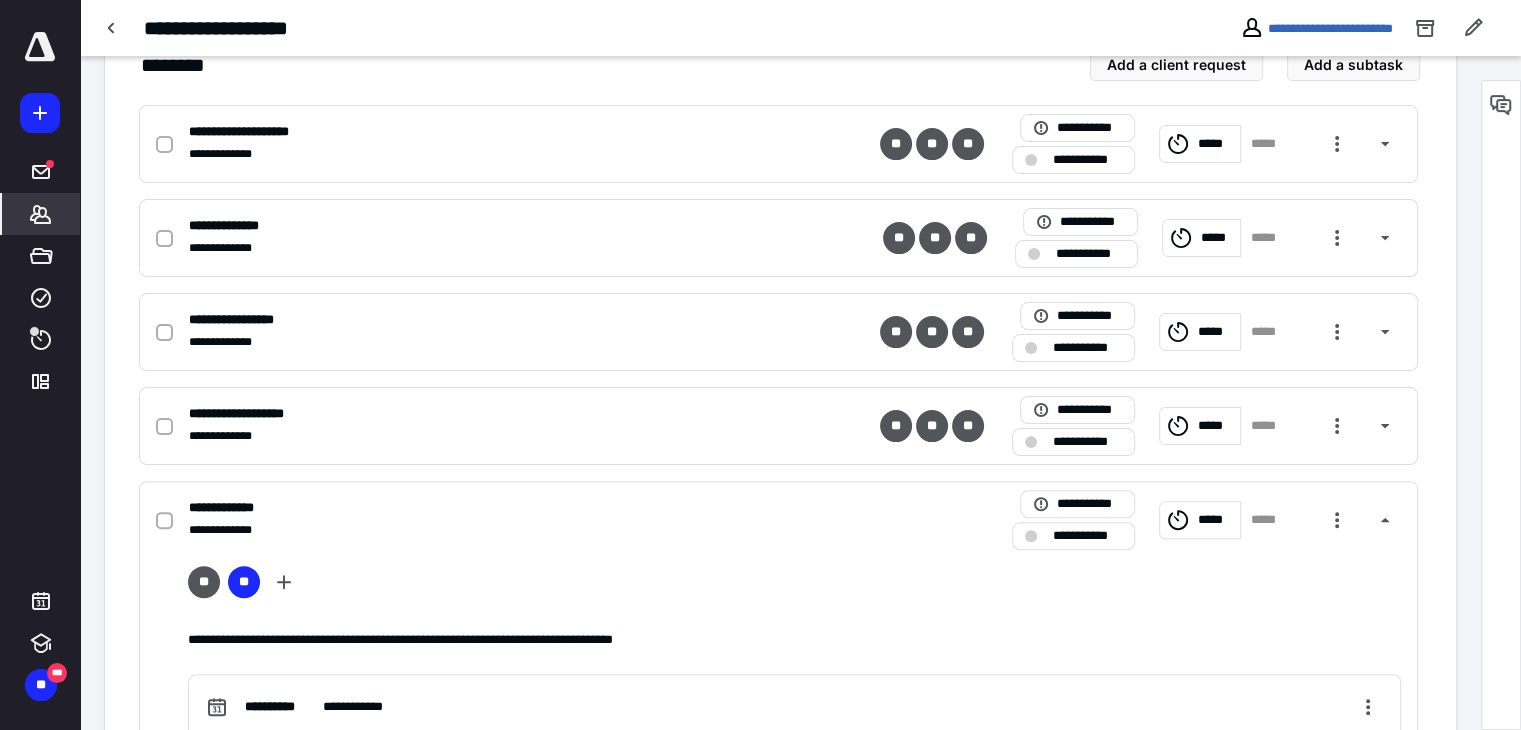 click on "*******" at bounding box center [41, 214] 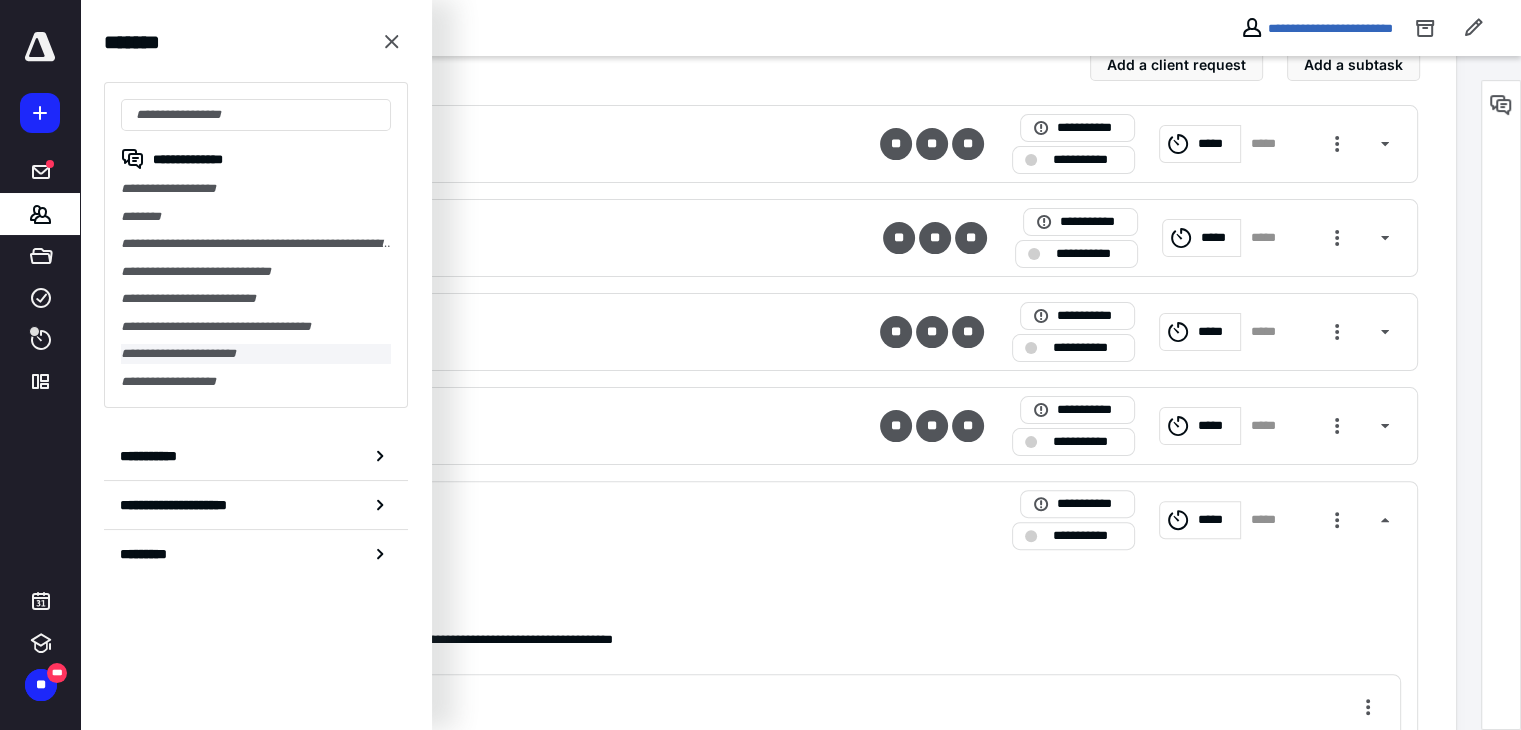 click on "**********" at bounding box center [256, 354] 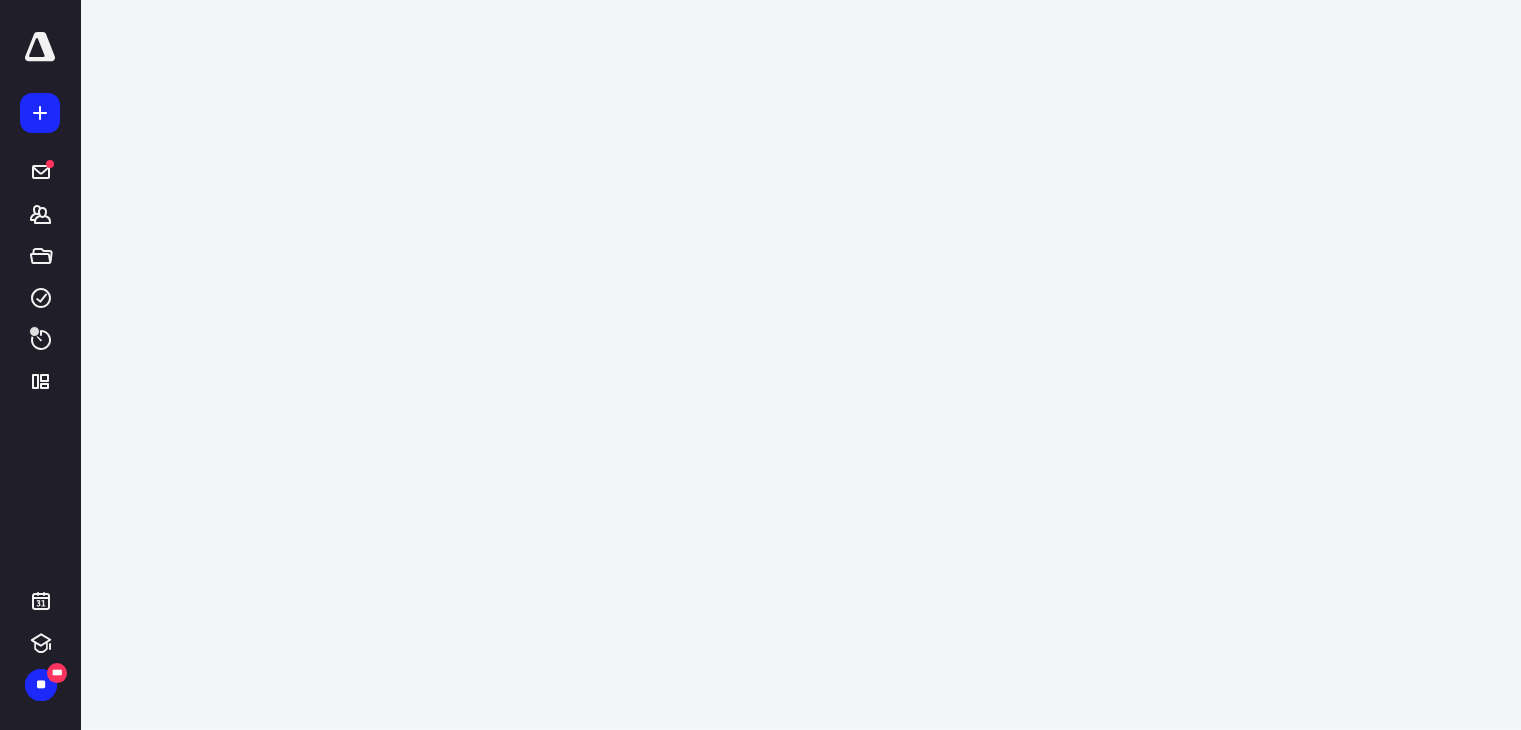 scroll, scrollTop: 0, scrollLeft: 0, axis: both 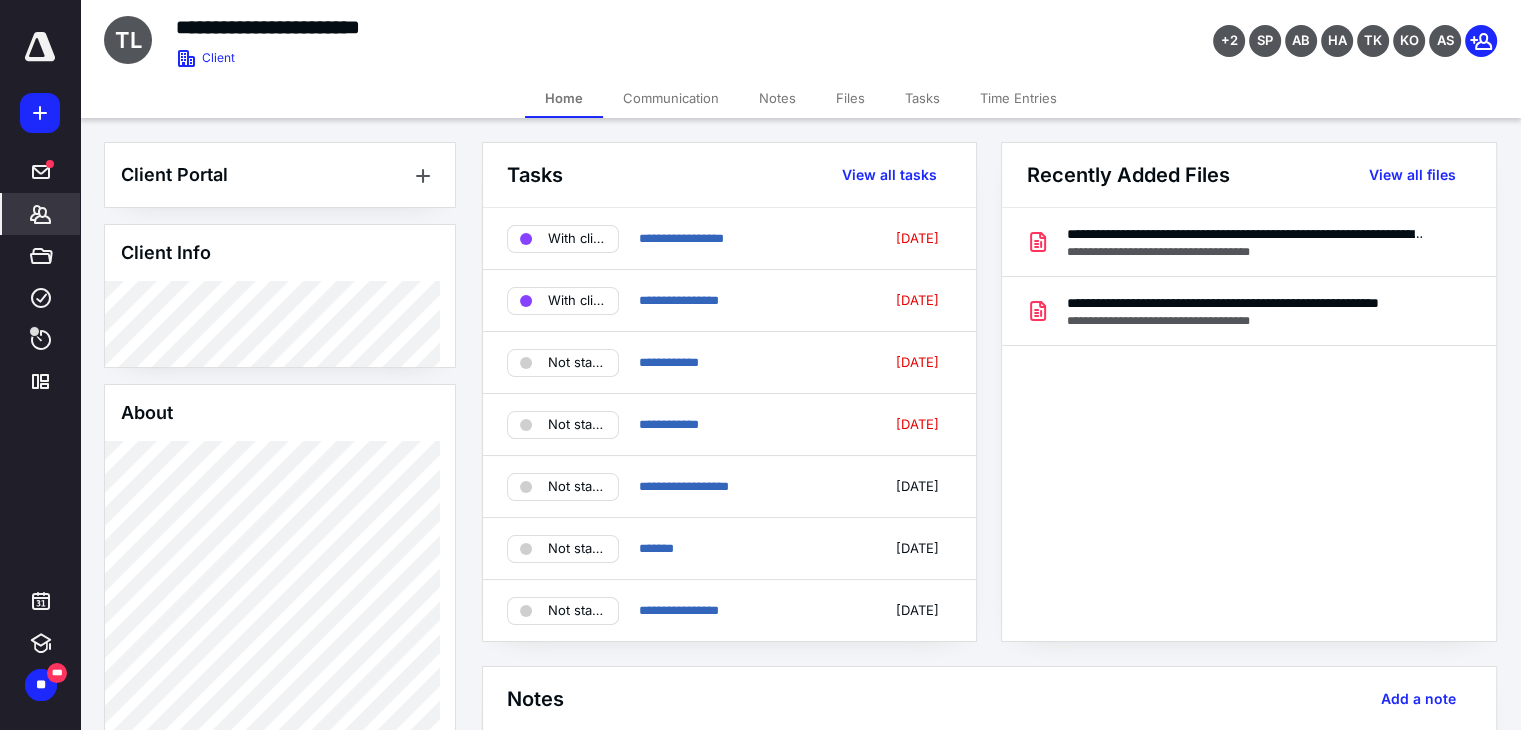 click on "Tasks" at bounding box center [922, 98] 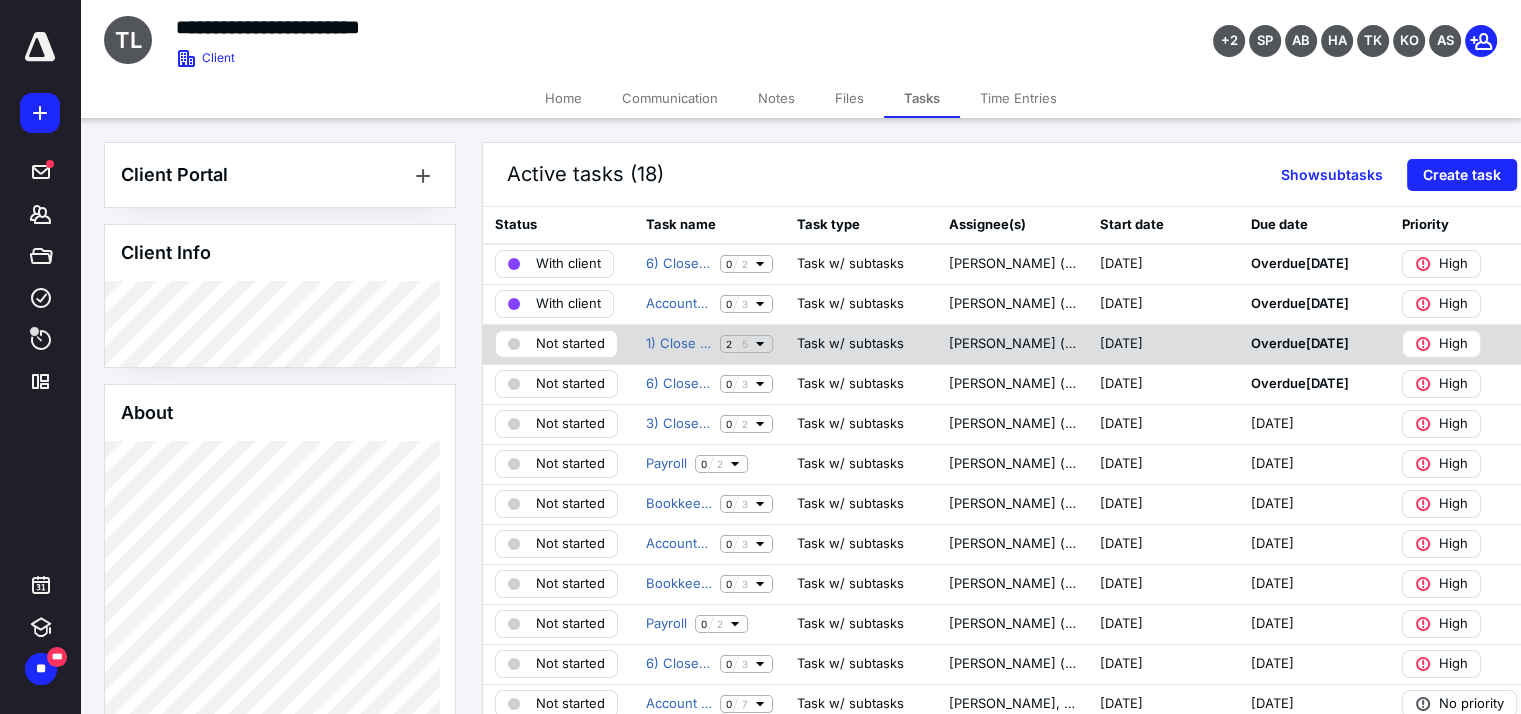 click 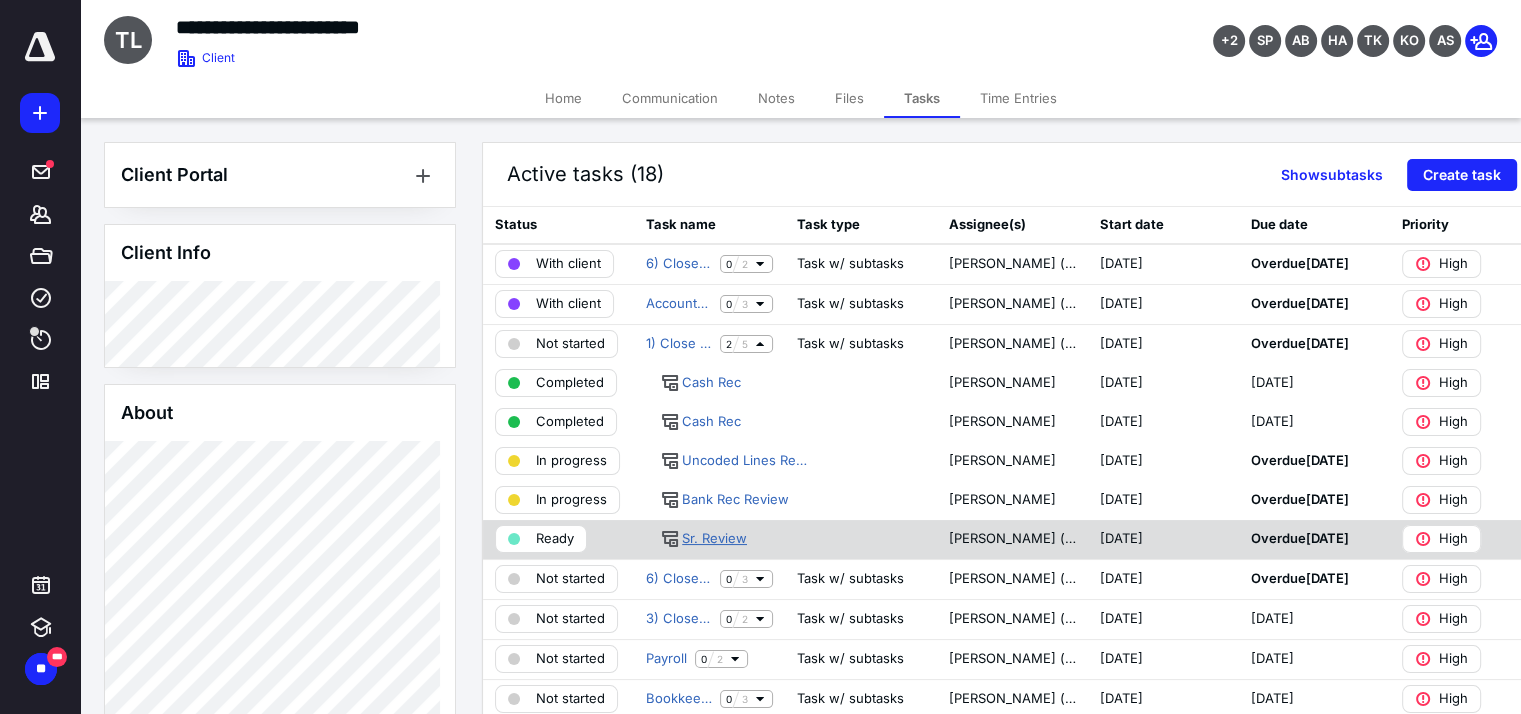click on "Sr. Review" at bounding box center (714, 539) 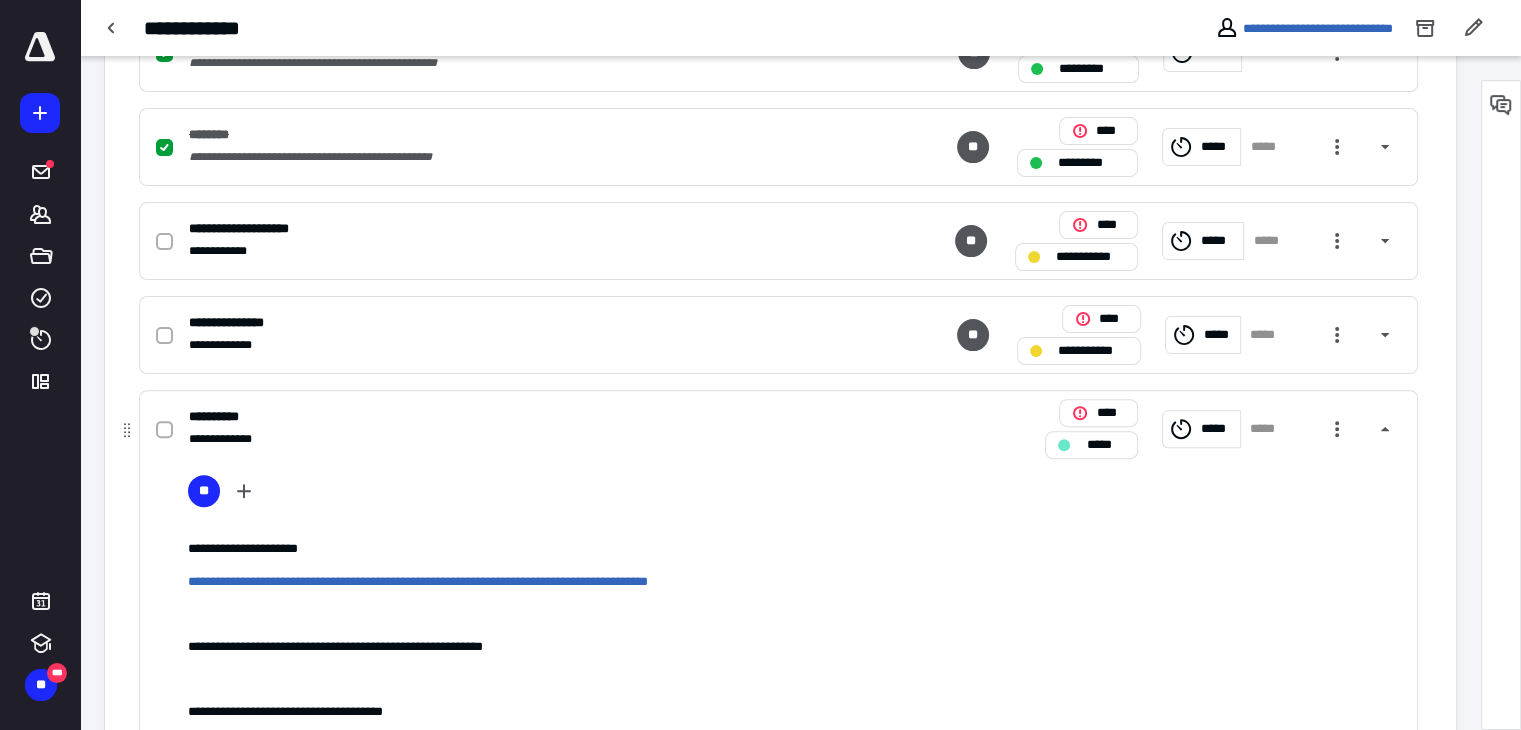 scroll, scrollTop: 555, scrollLeft: 0, axis: vertical 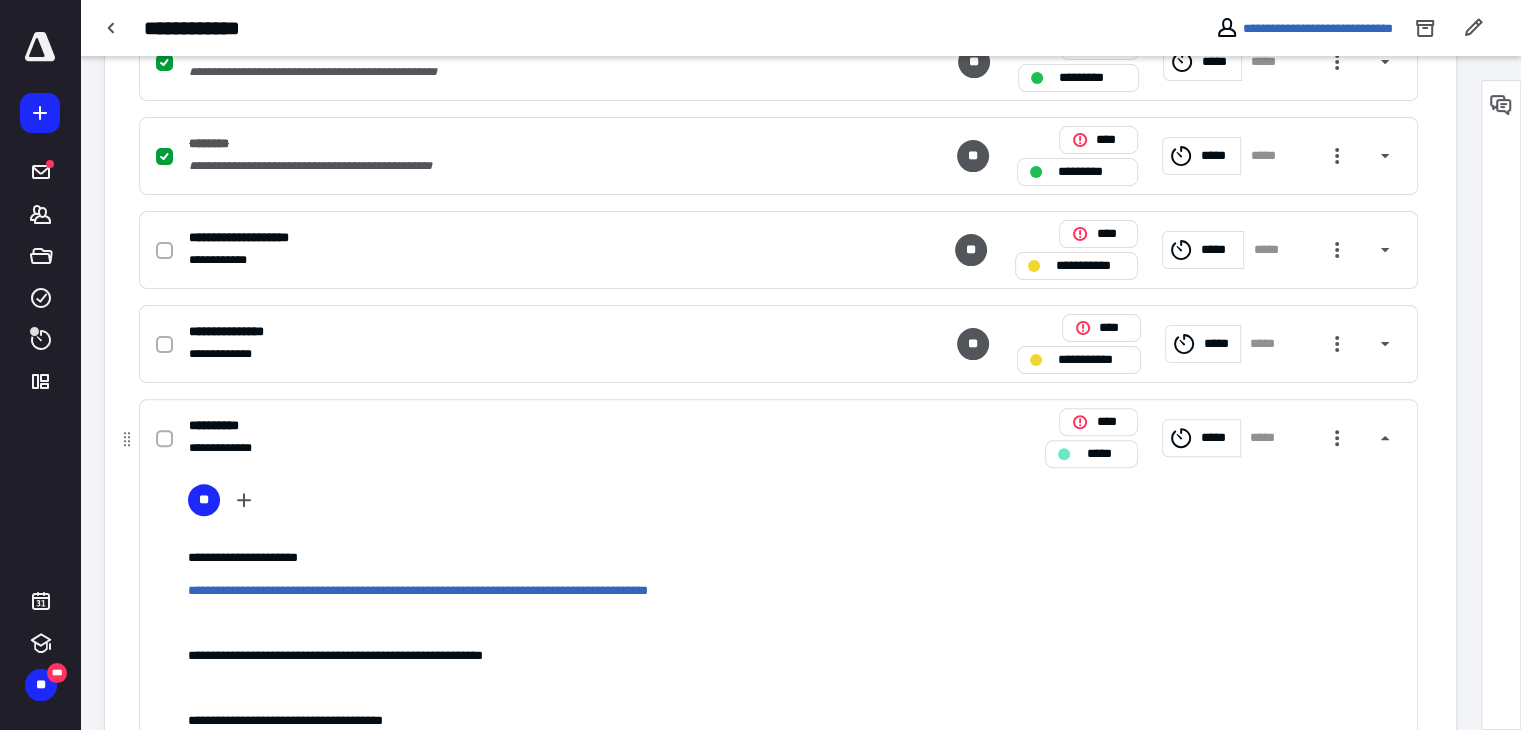 click on "**********" at bounding box center (778, 438) 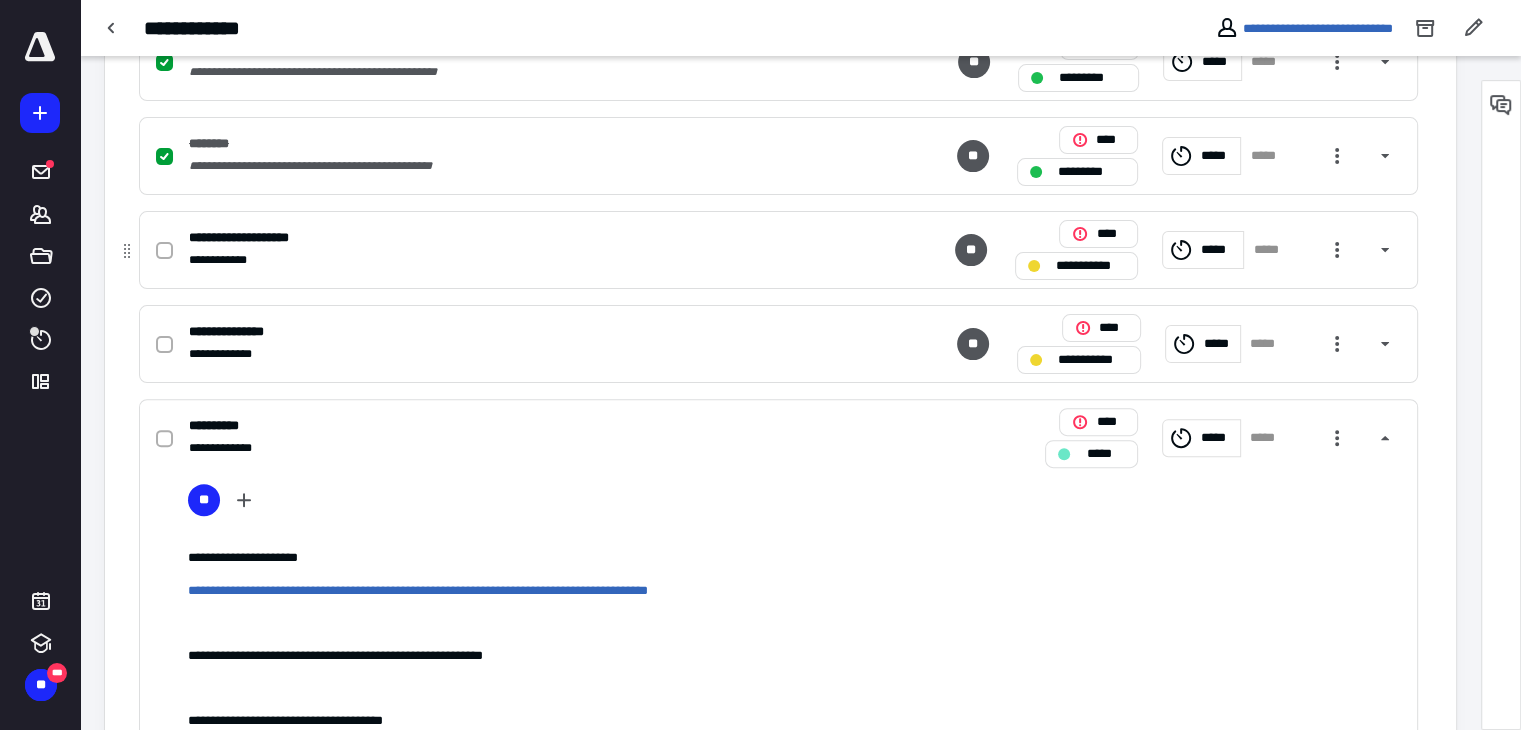 scroll, scrollTop: 351, scrollLeft: 0, axis: vertical 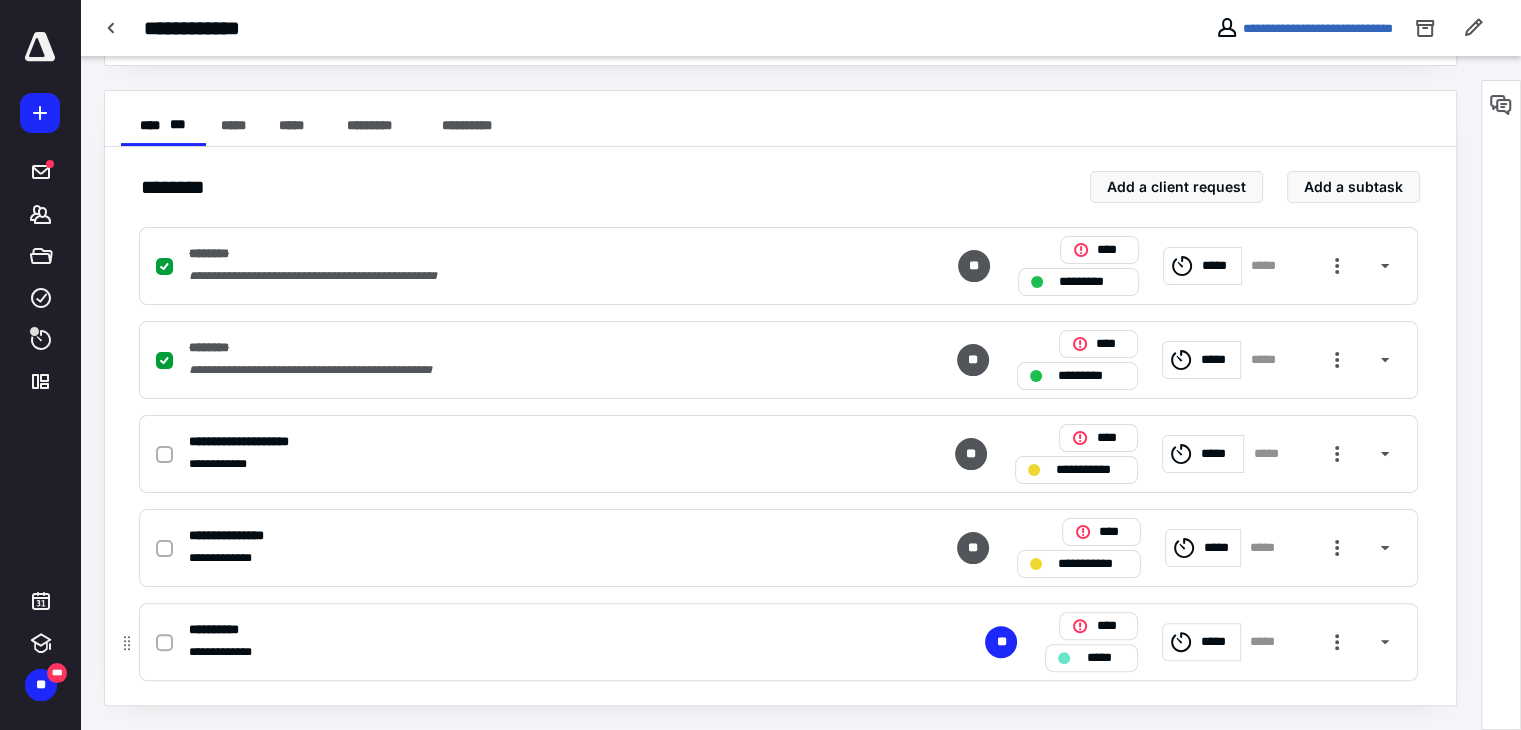 click on "**********" at bounding box center (778, 642) 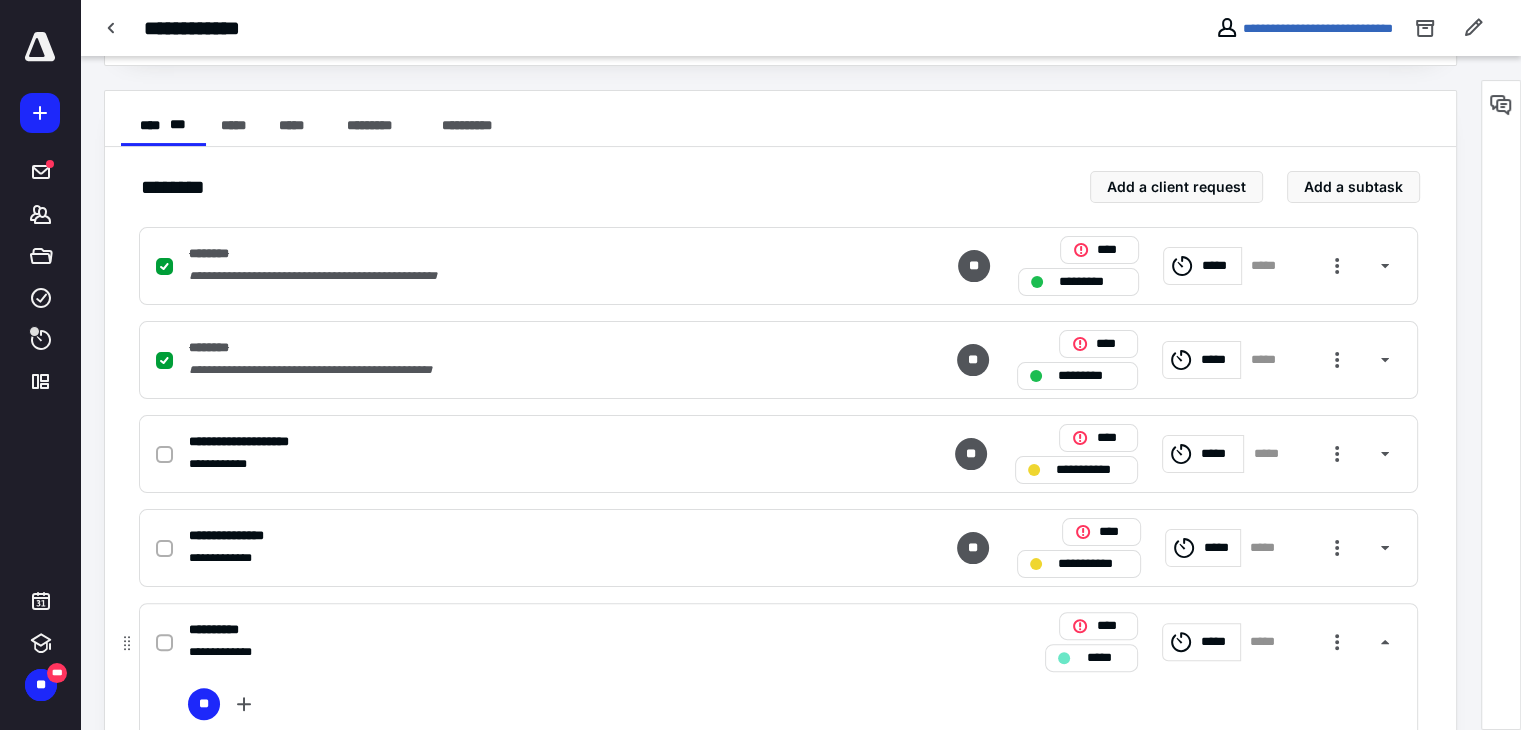 scroll, scrollTop: 555, scrollLeft: 0, axis: vertical 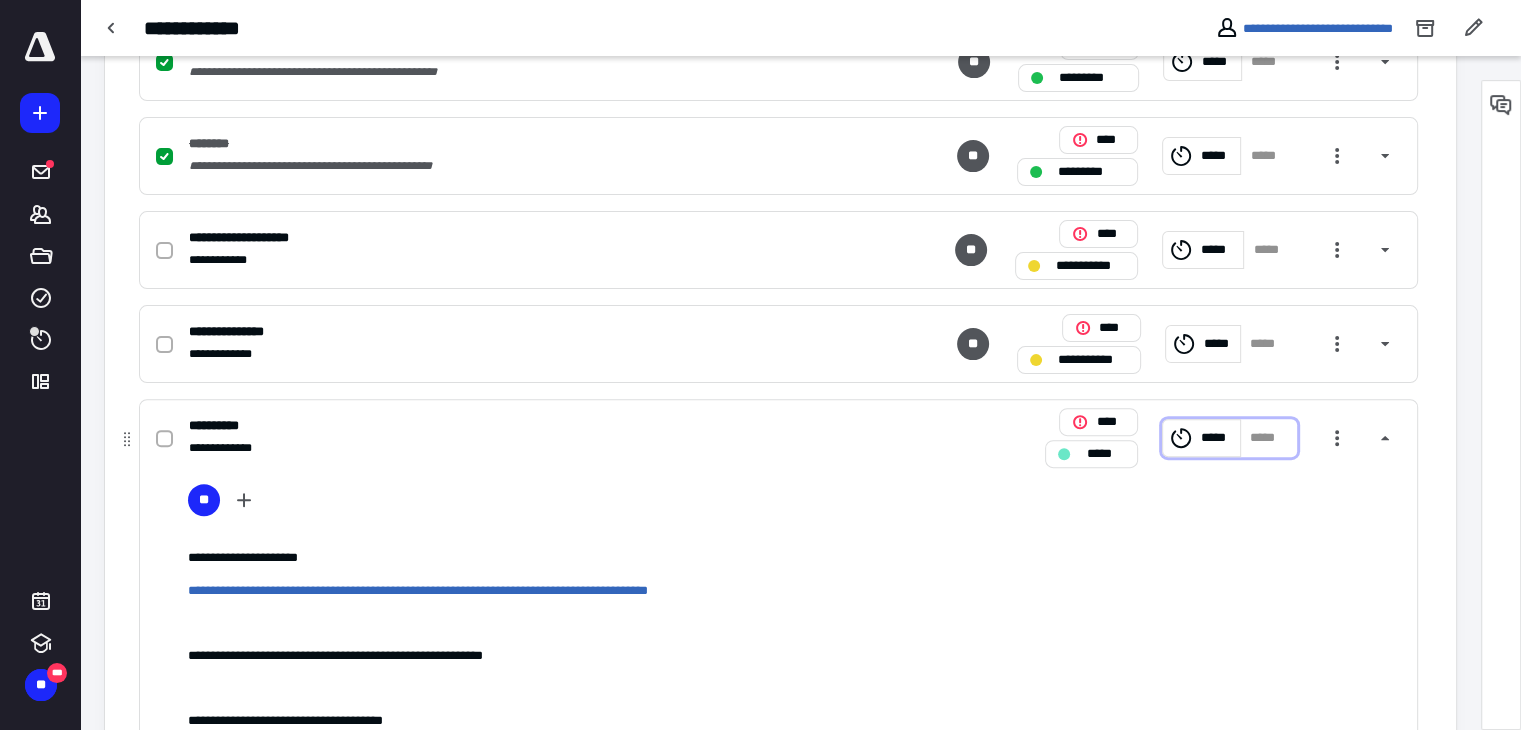 click on "*****" at bounding box center (1201, 438) 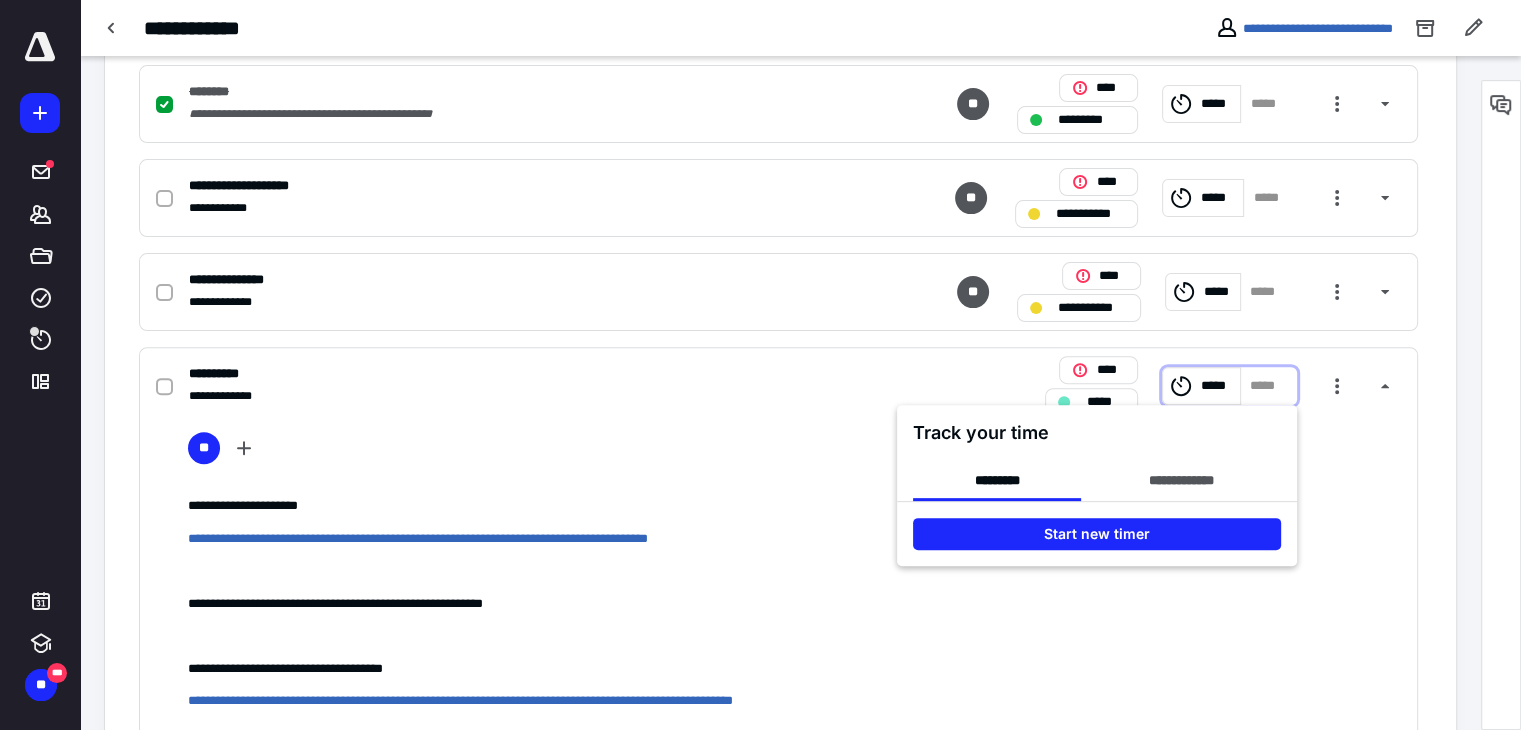 scroll, scrollTop: 655, scrollLeft: 0, axis: vertical 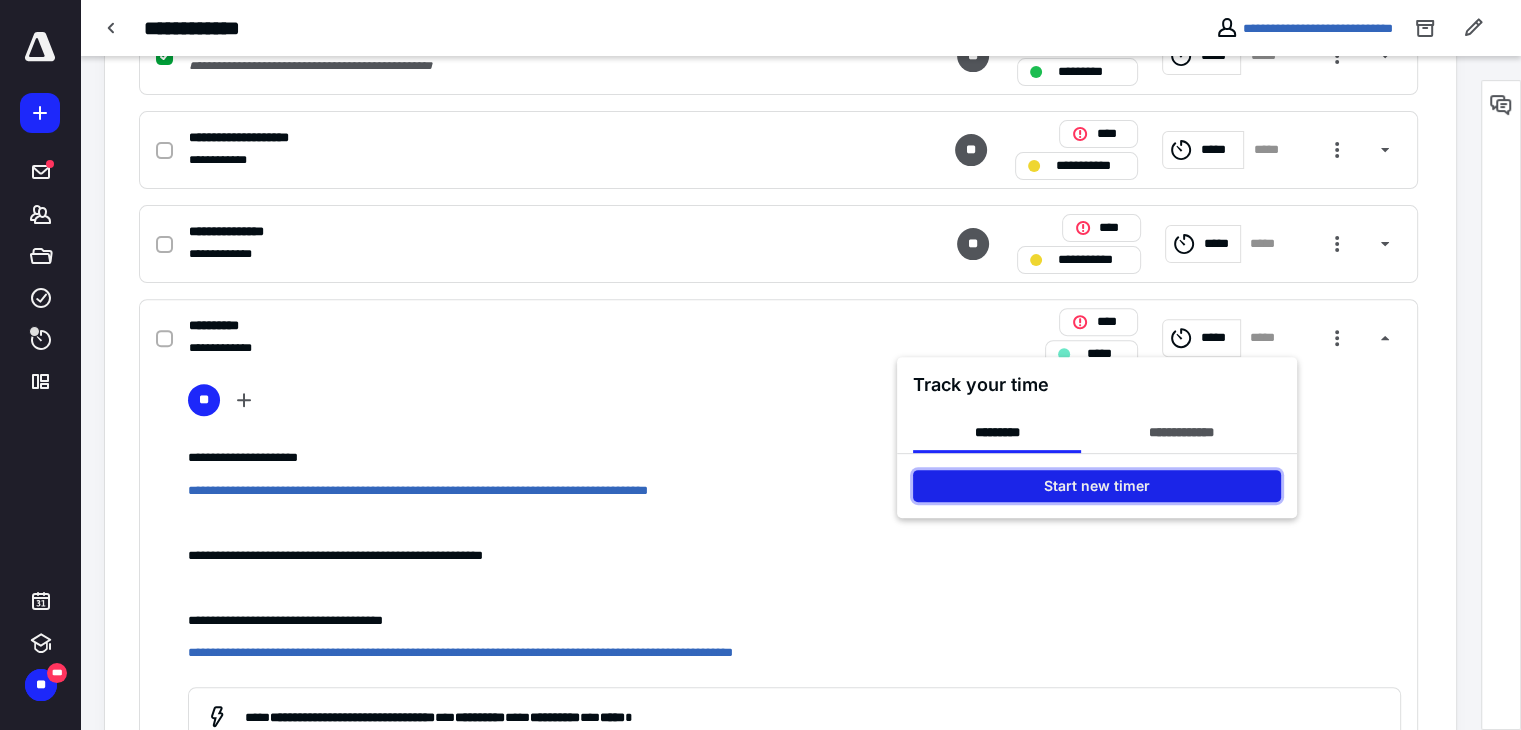 click on "Start new timer" at bounding box center [1097, 486] 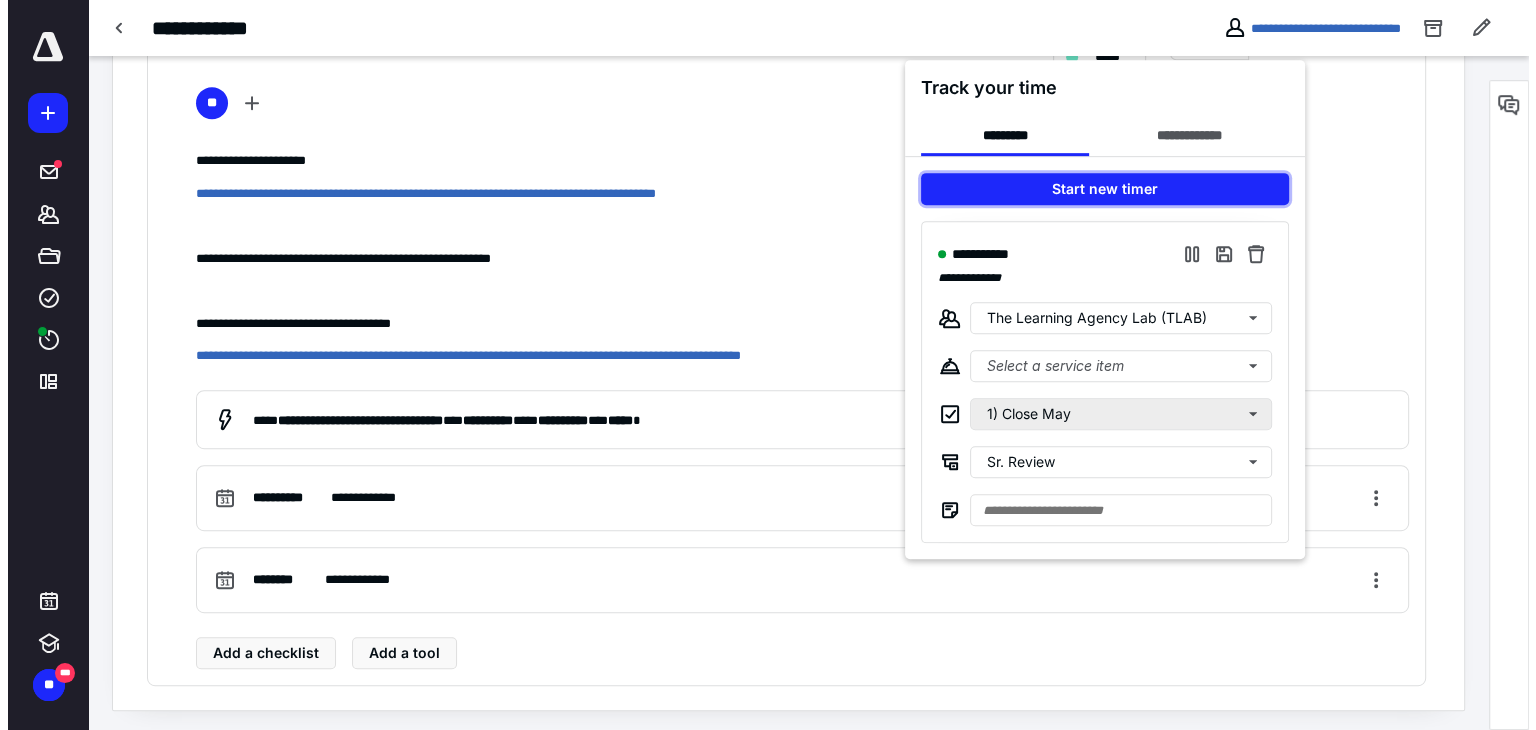 scroll, scrollTop: 955, scrollLeft: 0, axis: vertical 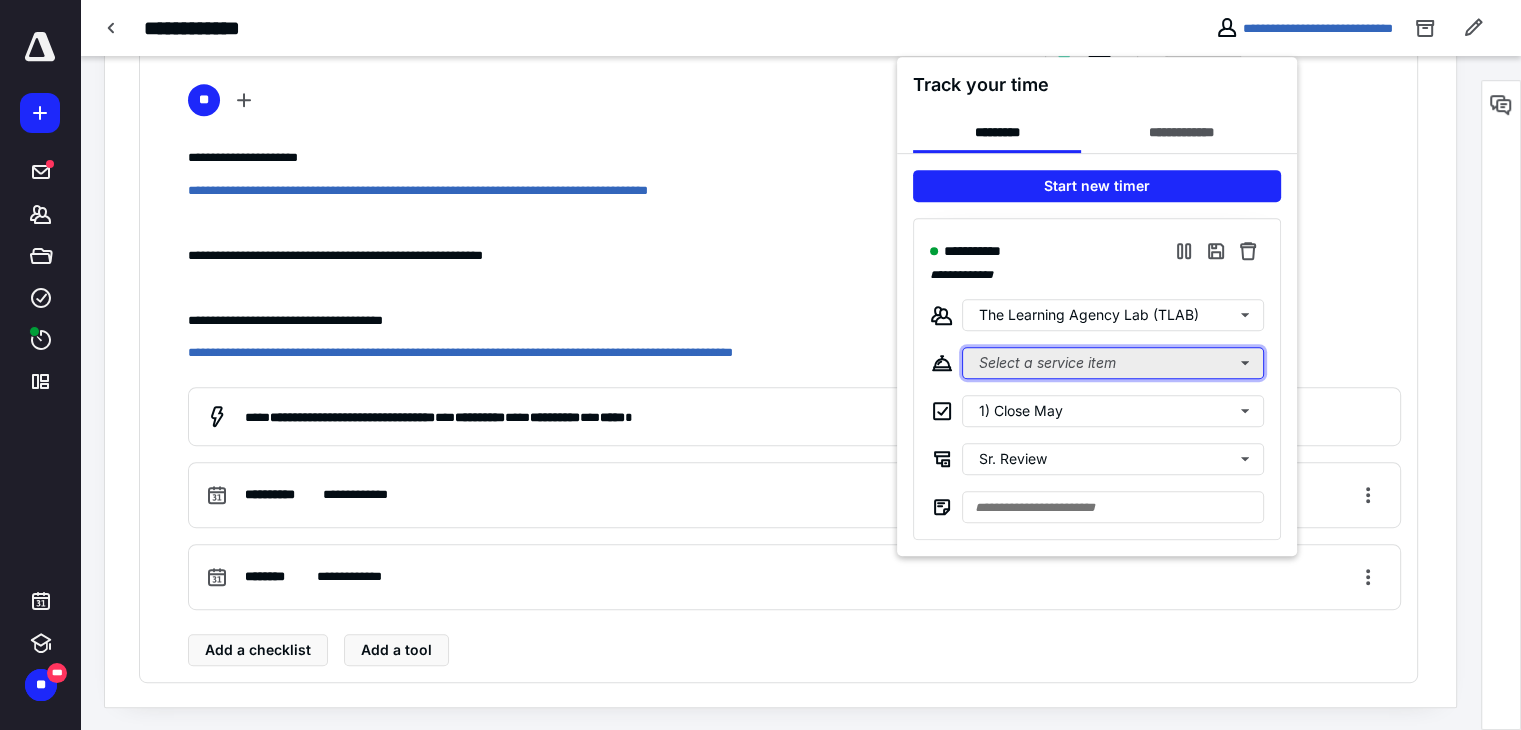 click on "Select a service item" at bounding box center (1113, 363) 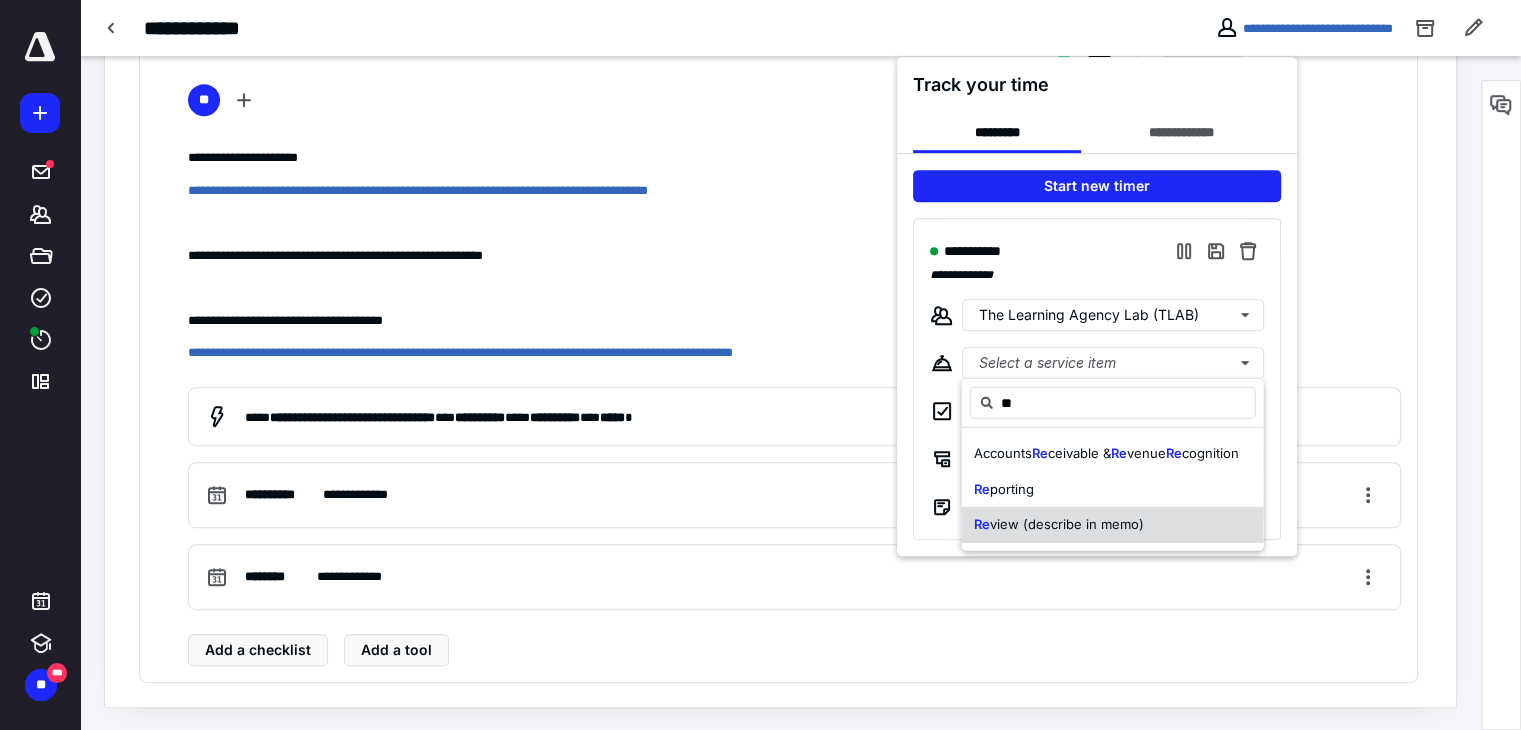 click on "view (describe in memo)" at bounding box center [1067, 524] 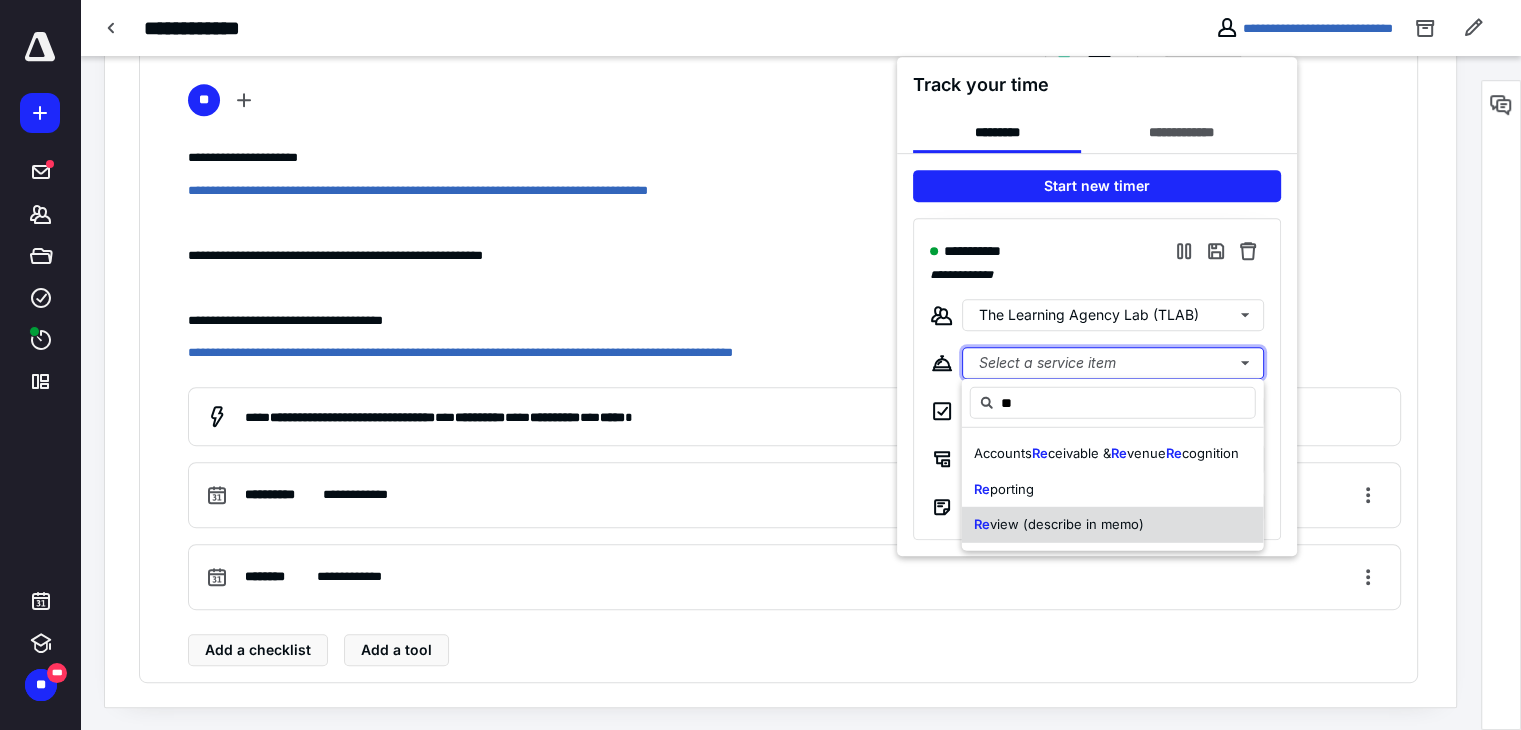 type 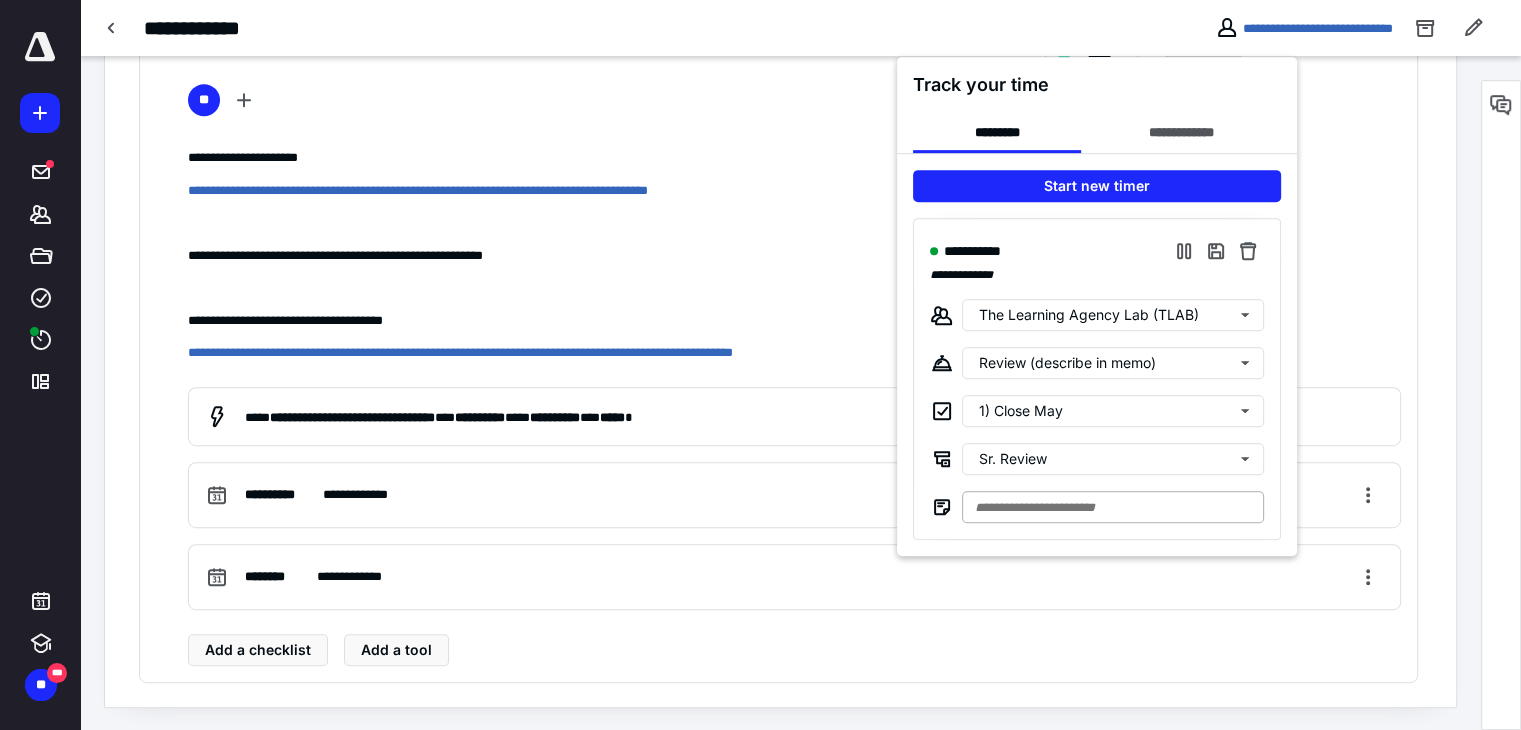 drag, startPoint x: 1060, startPoint y: 483, endPoint x: 1066, endPoint y: 493, distance: 11.661903 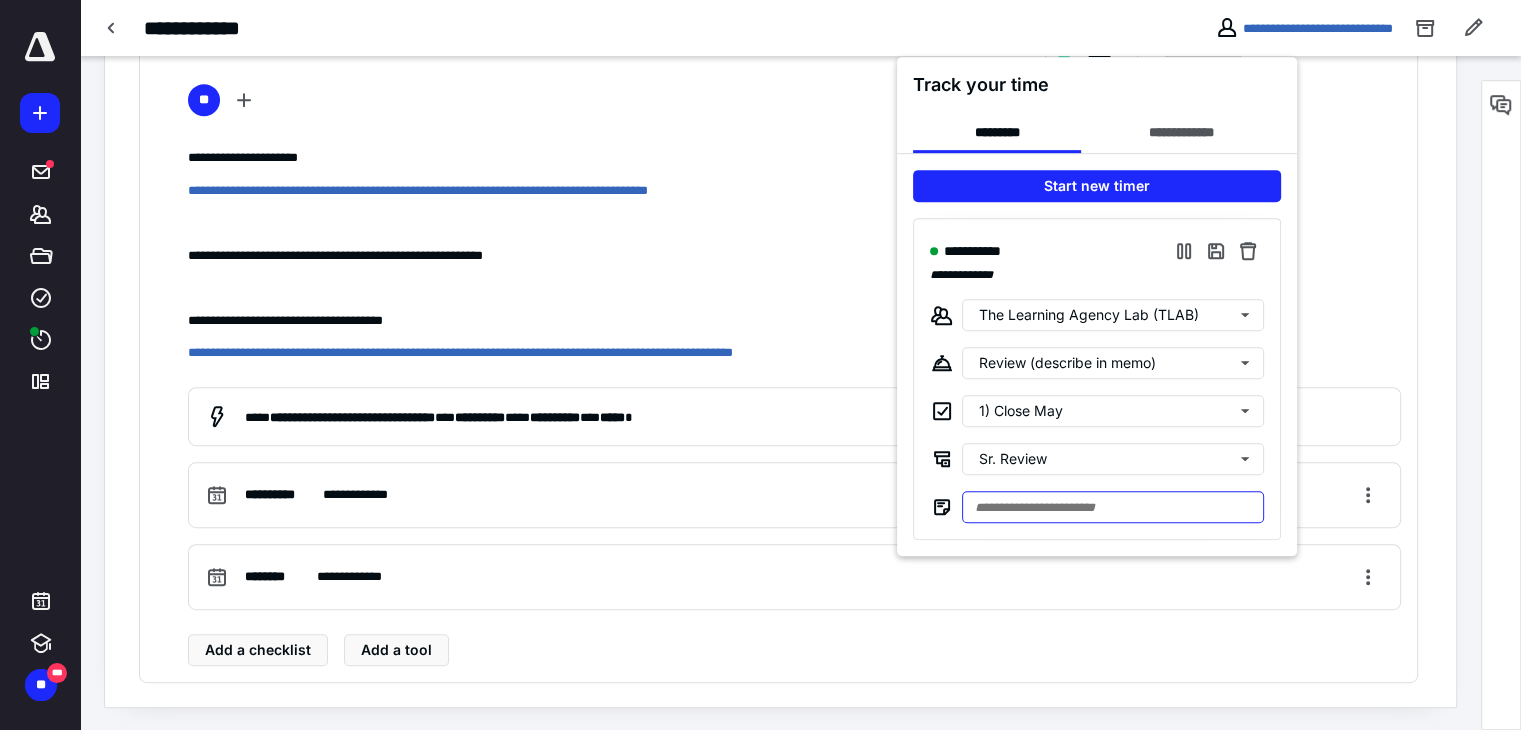 click at bounding box center [1113, 507] 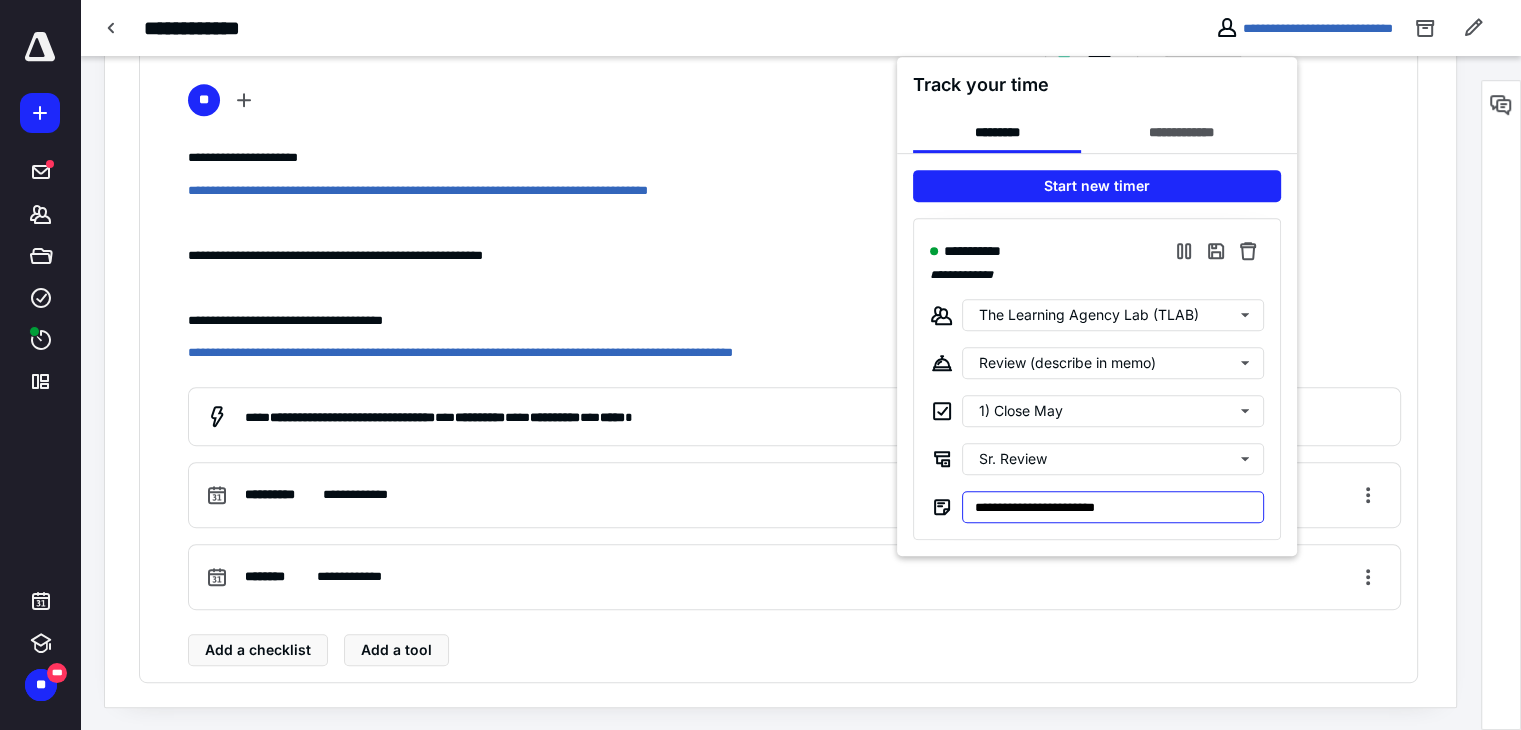 type on "**********" 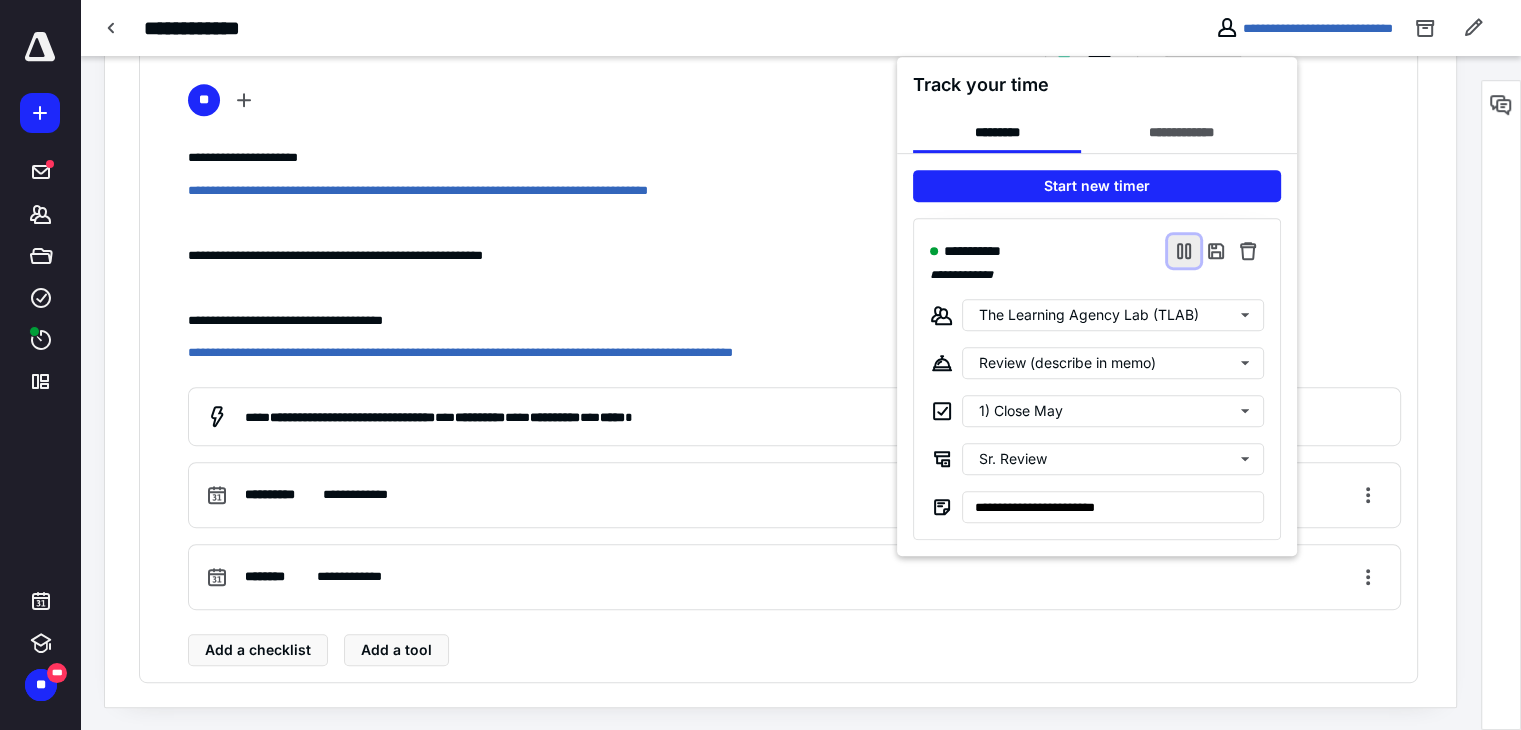 click at bounding box center [1184, 251] 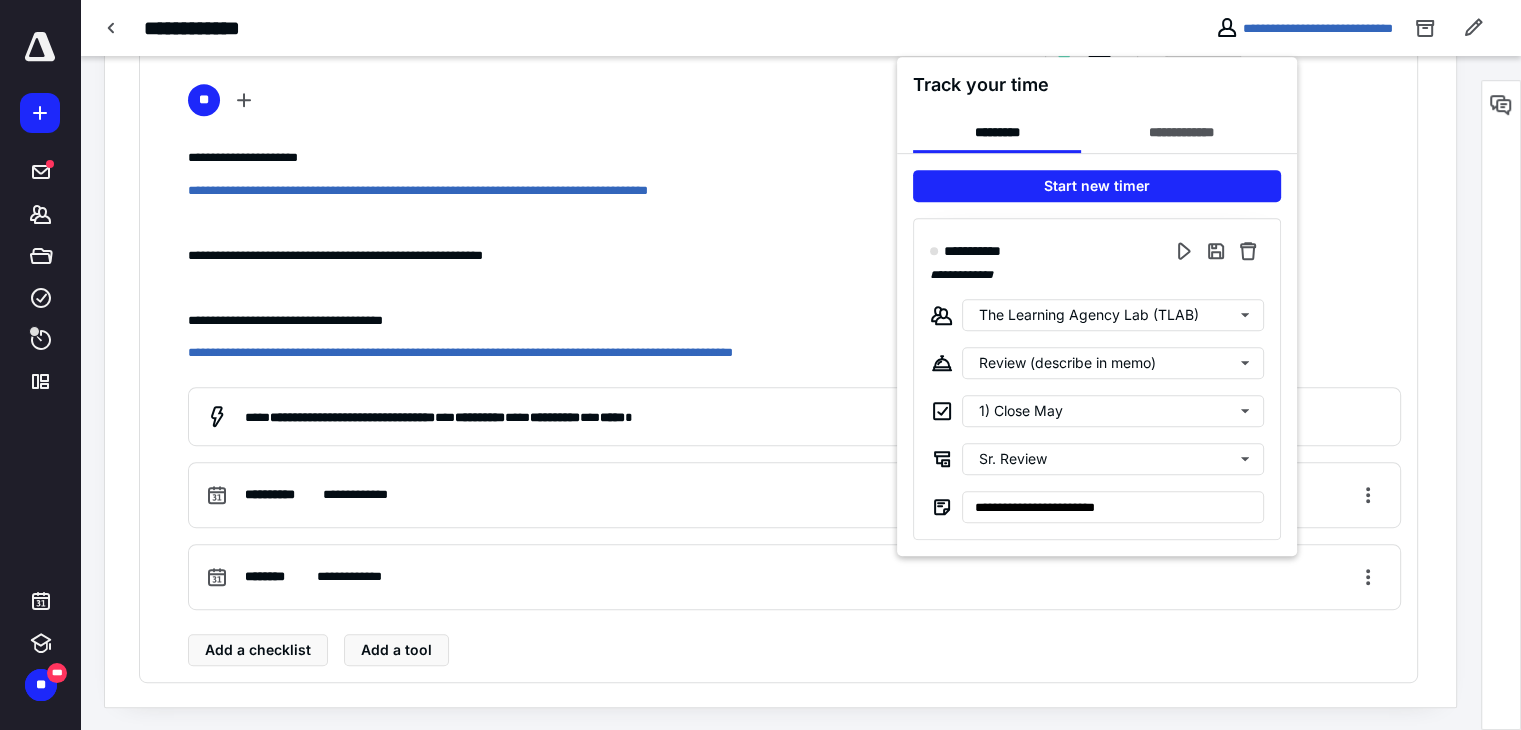 click at bounding box center [760, 365] 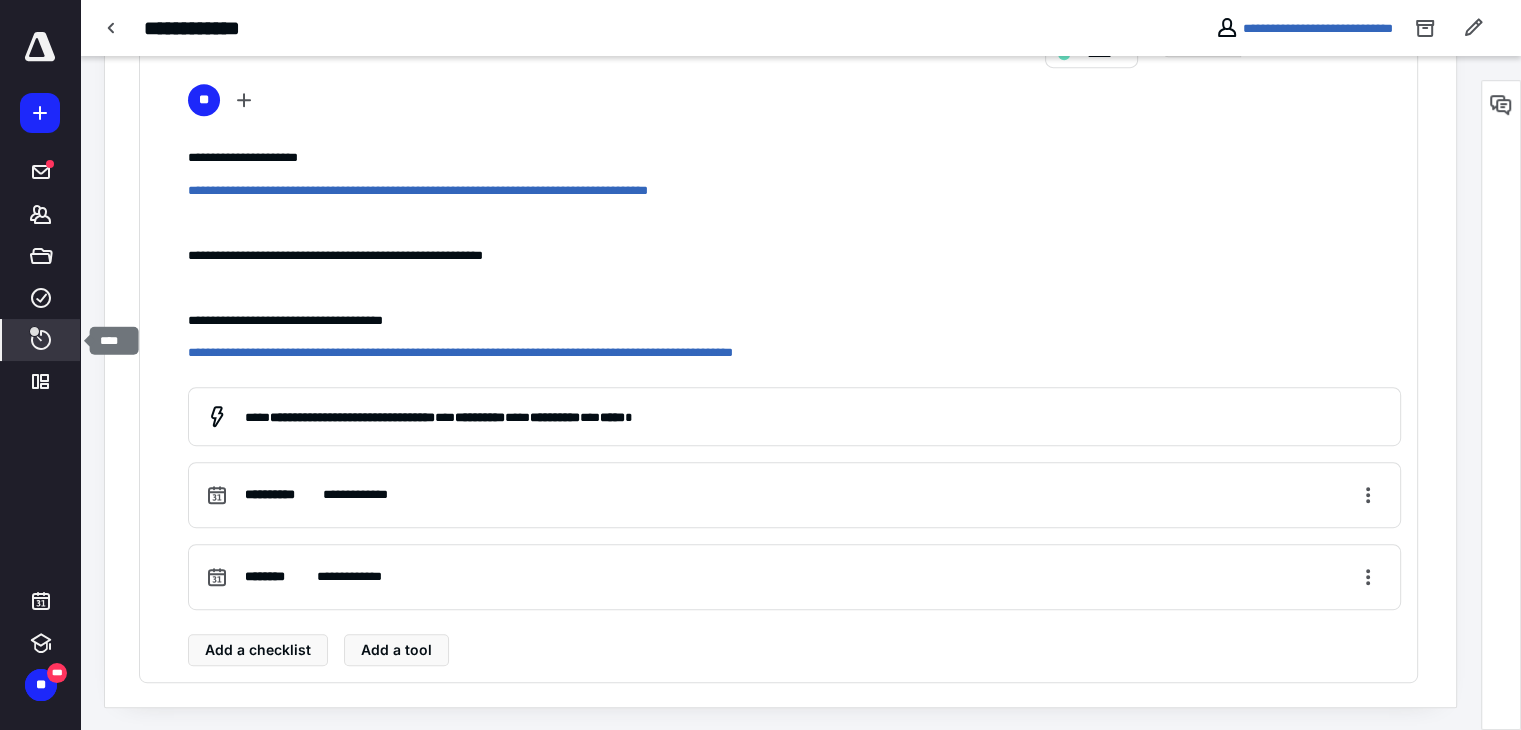 click on "****" at bounding box center (41, 340) 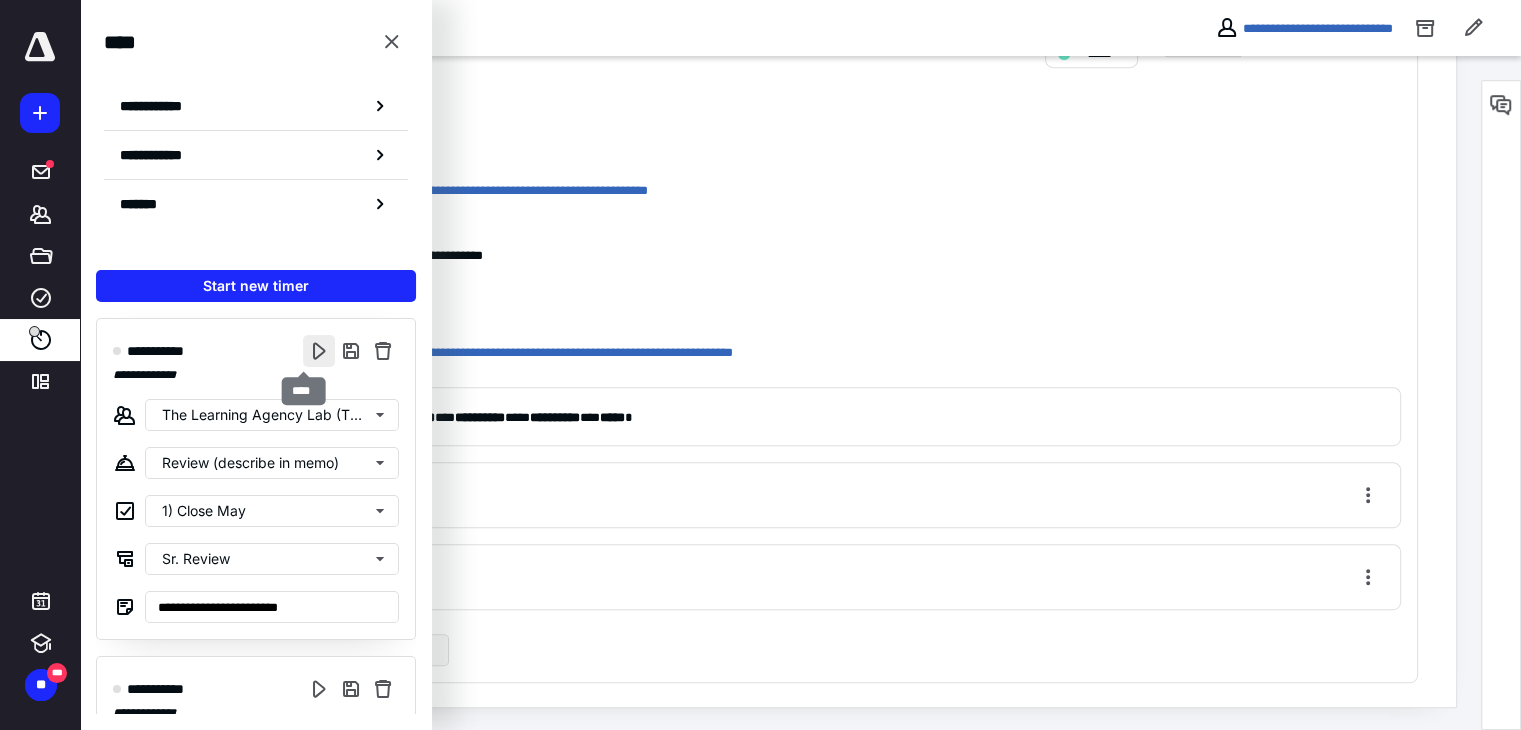 click at bounding box center (319, 351) 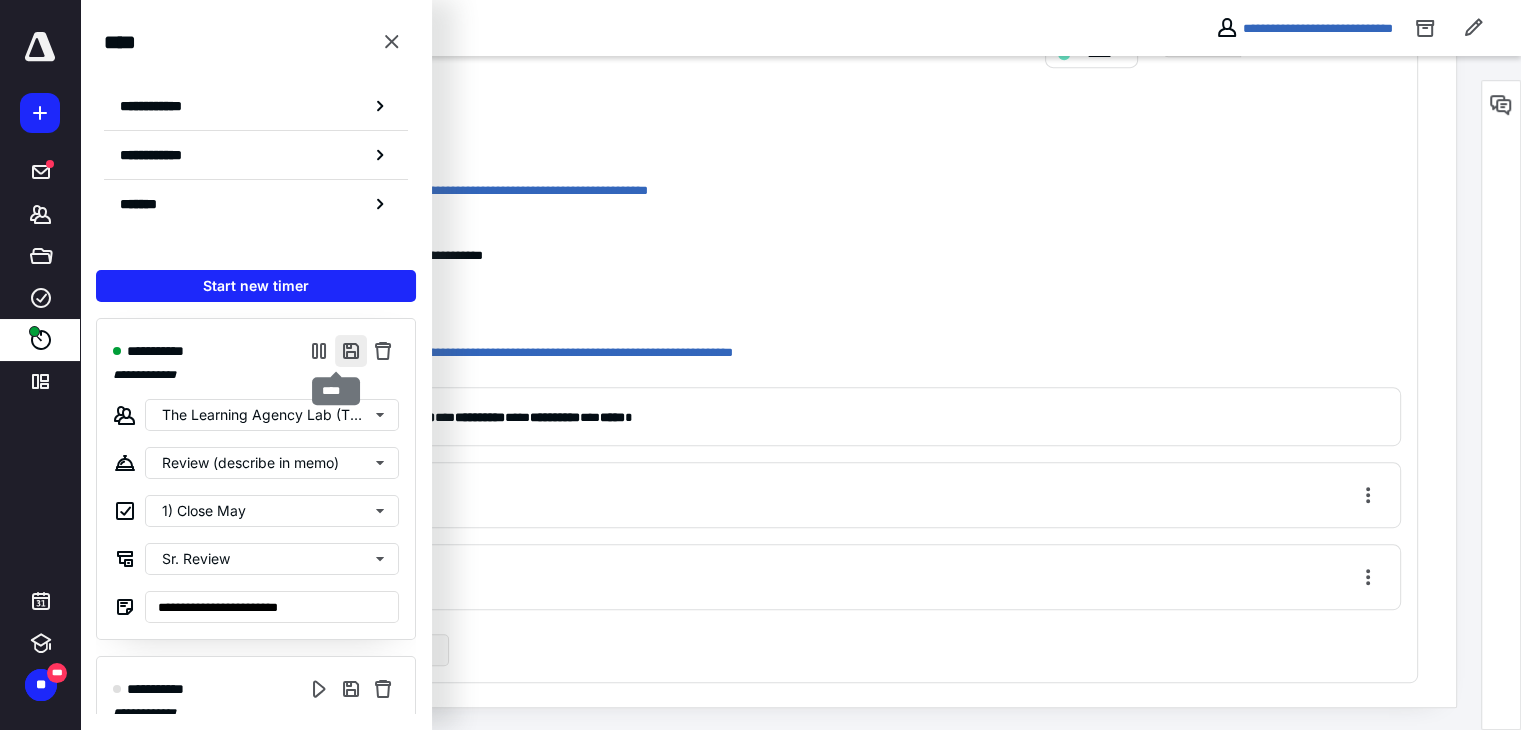 click at bounding box center (351, 351) 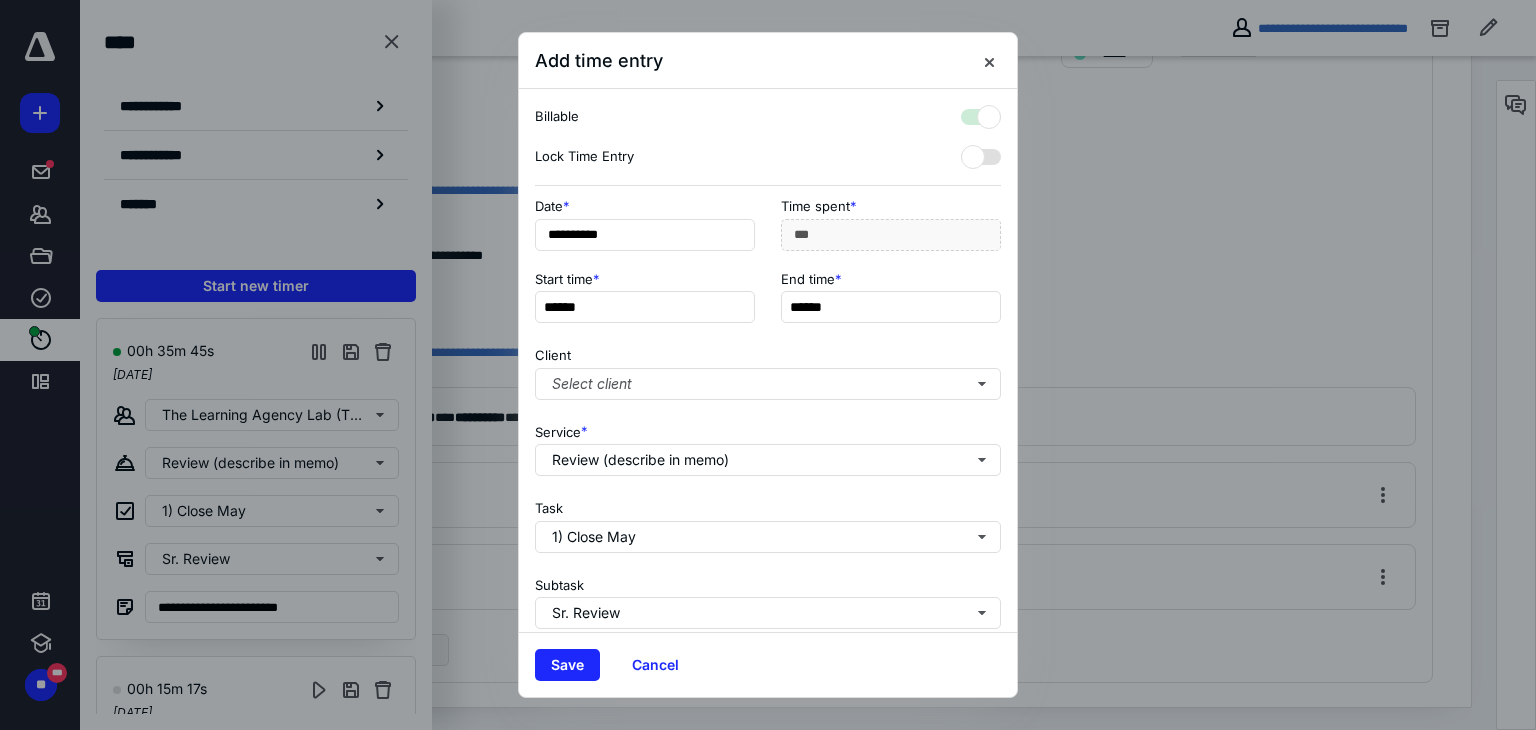 click on "Client Select client" at bounding box center (768, 369) 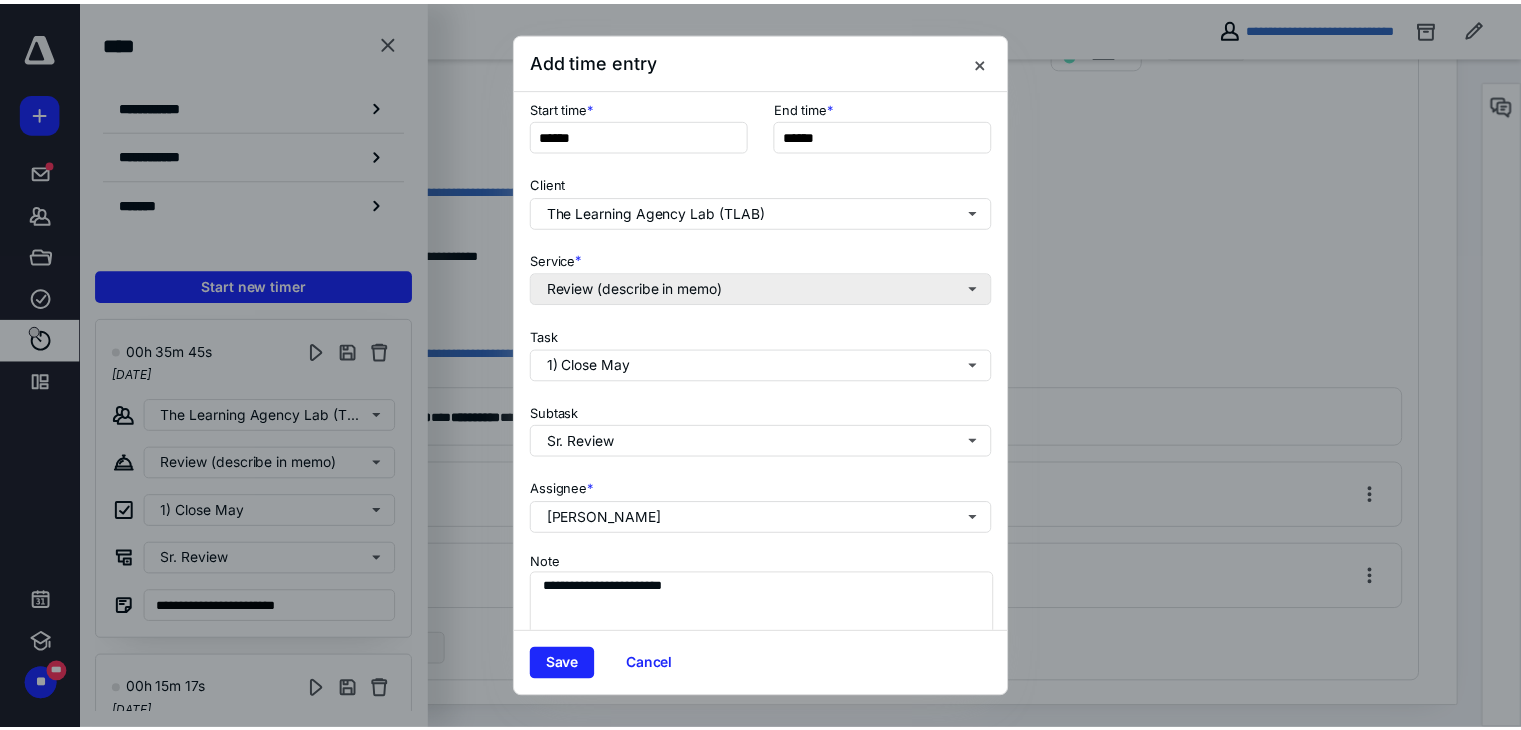 scroll, scrollTop: 244, scrollLeft: 0, axis: vertical 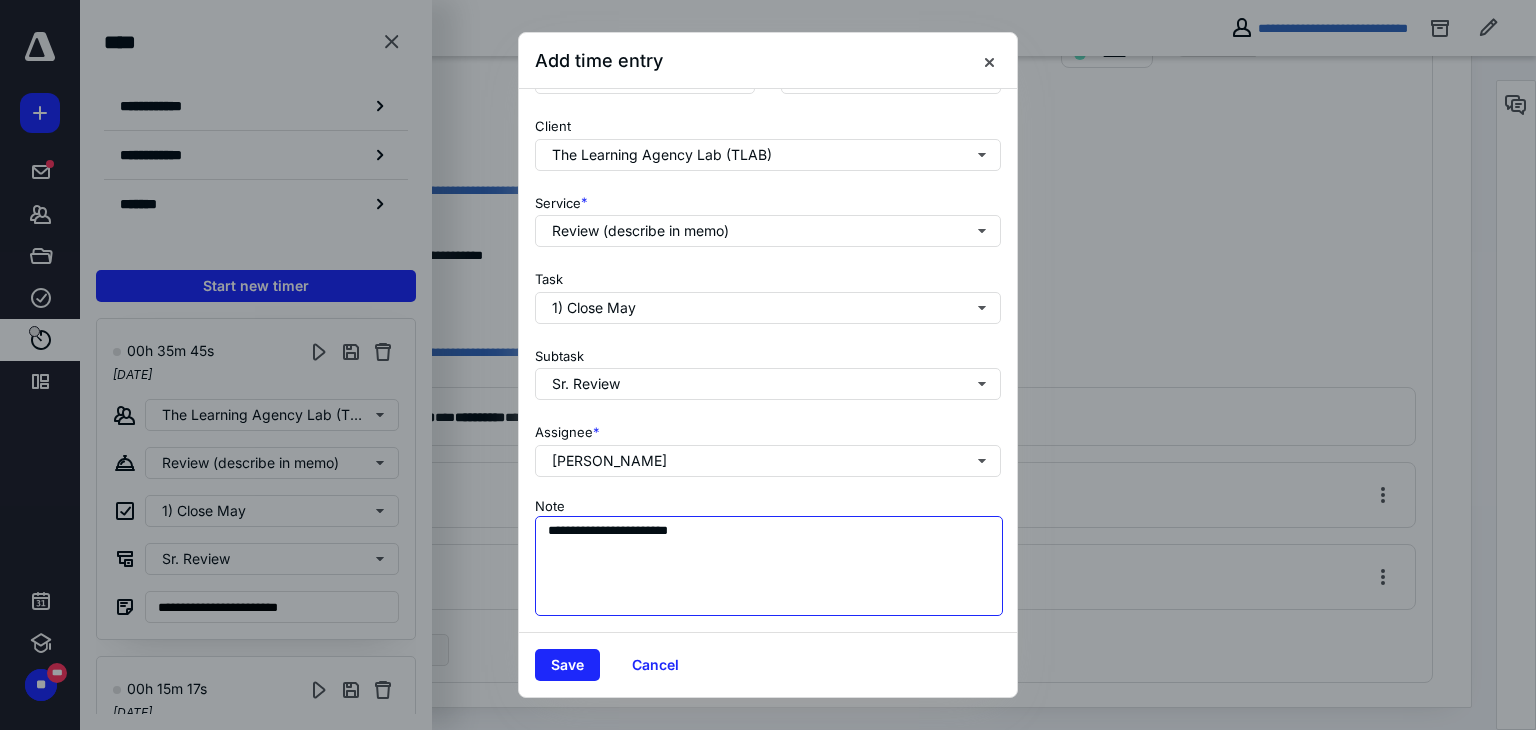 drag, startPoint x: 604, startPoint y: 514, endPoint x: 696, endPoint y: 465, distance: 104.23531 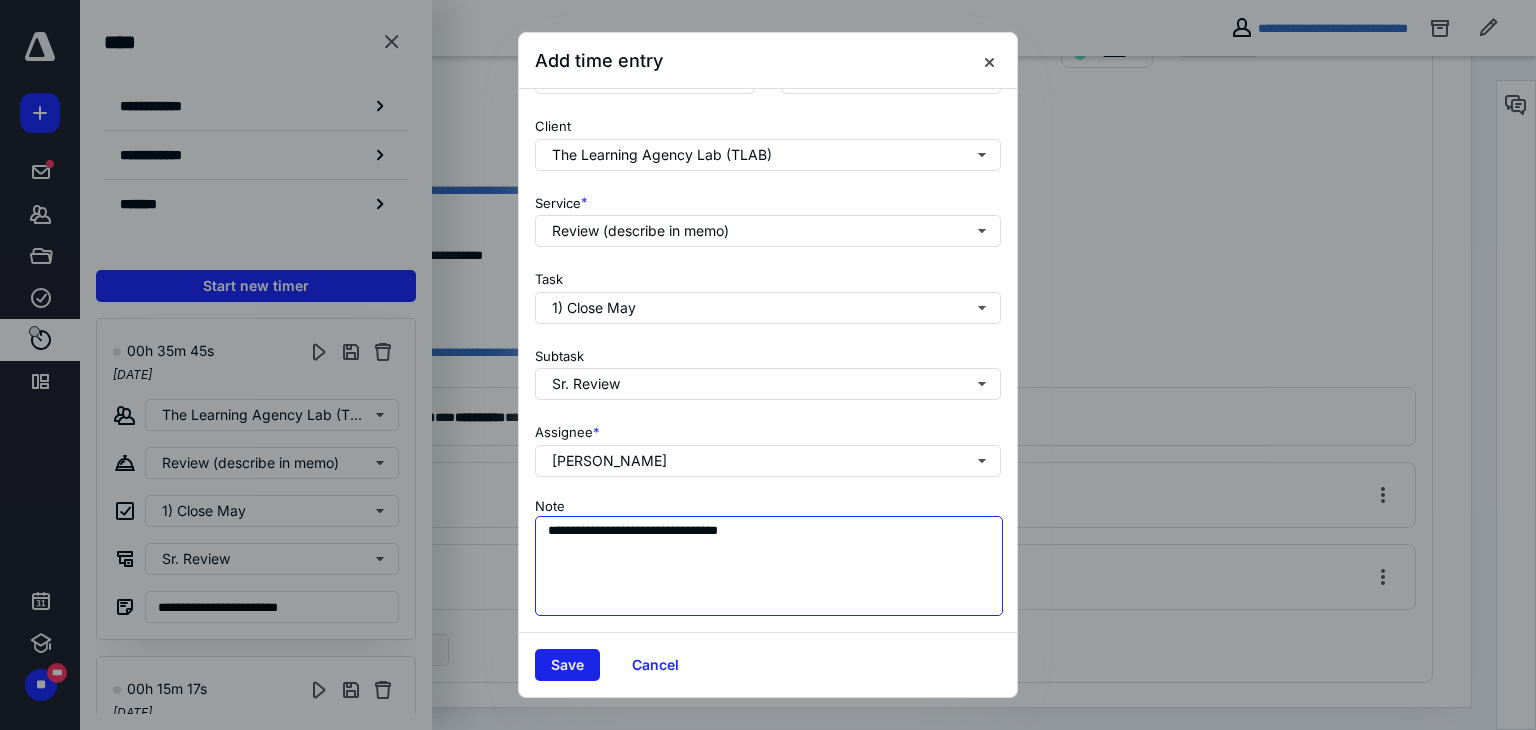 type on "**********" 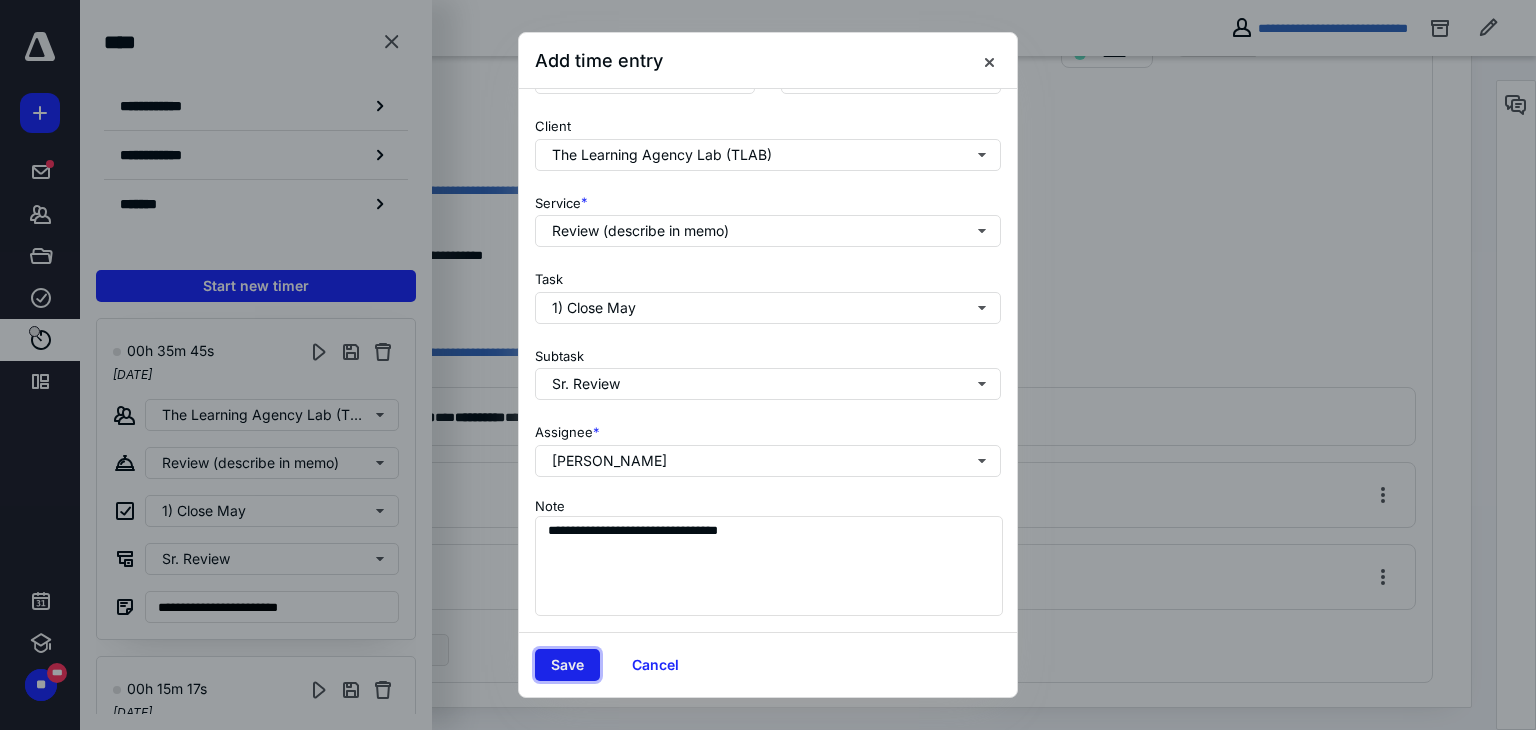 click on "Save" at bounding box center [567, 665] 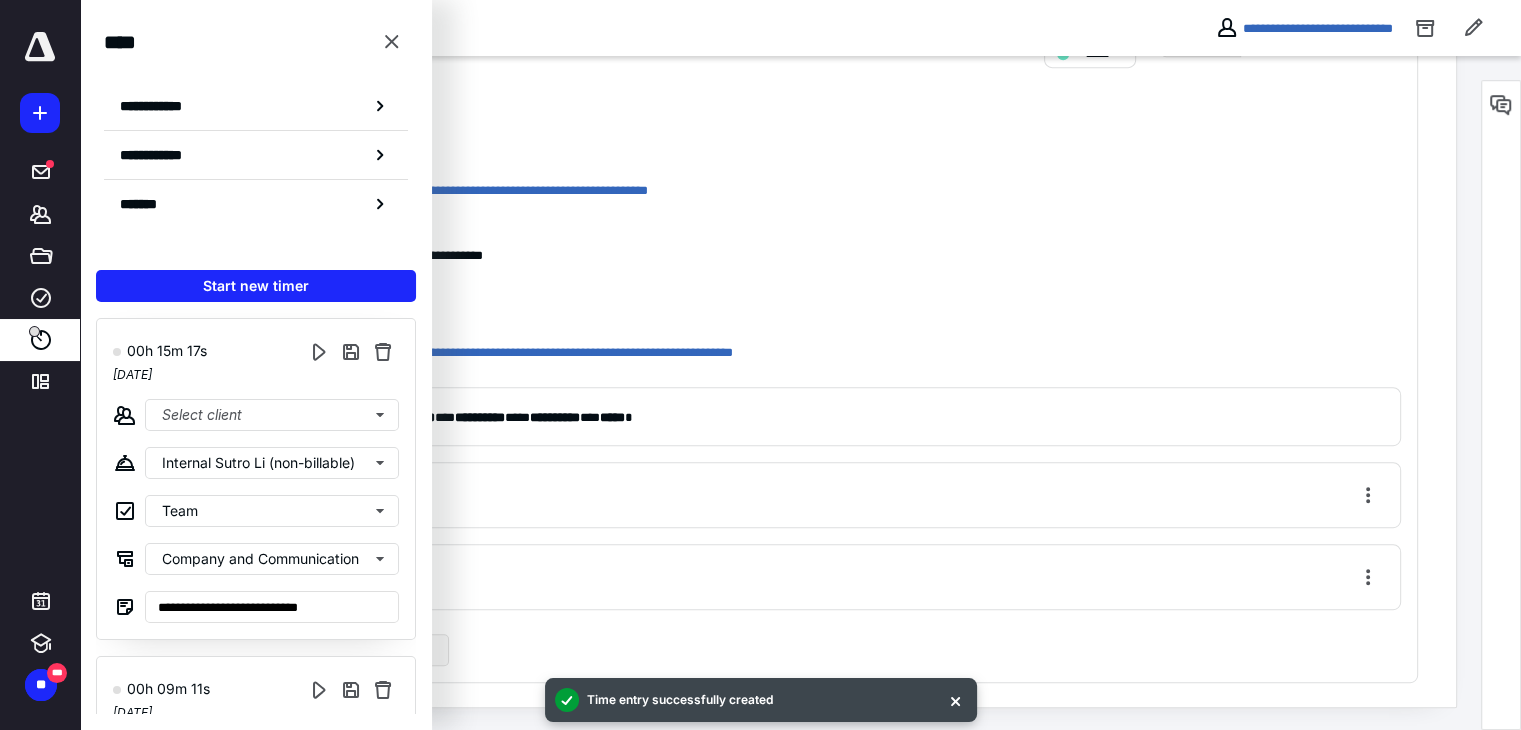click on "**" at bounding box center [794, 104] 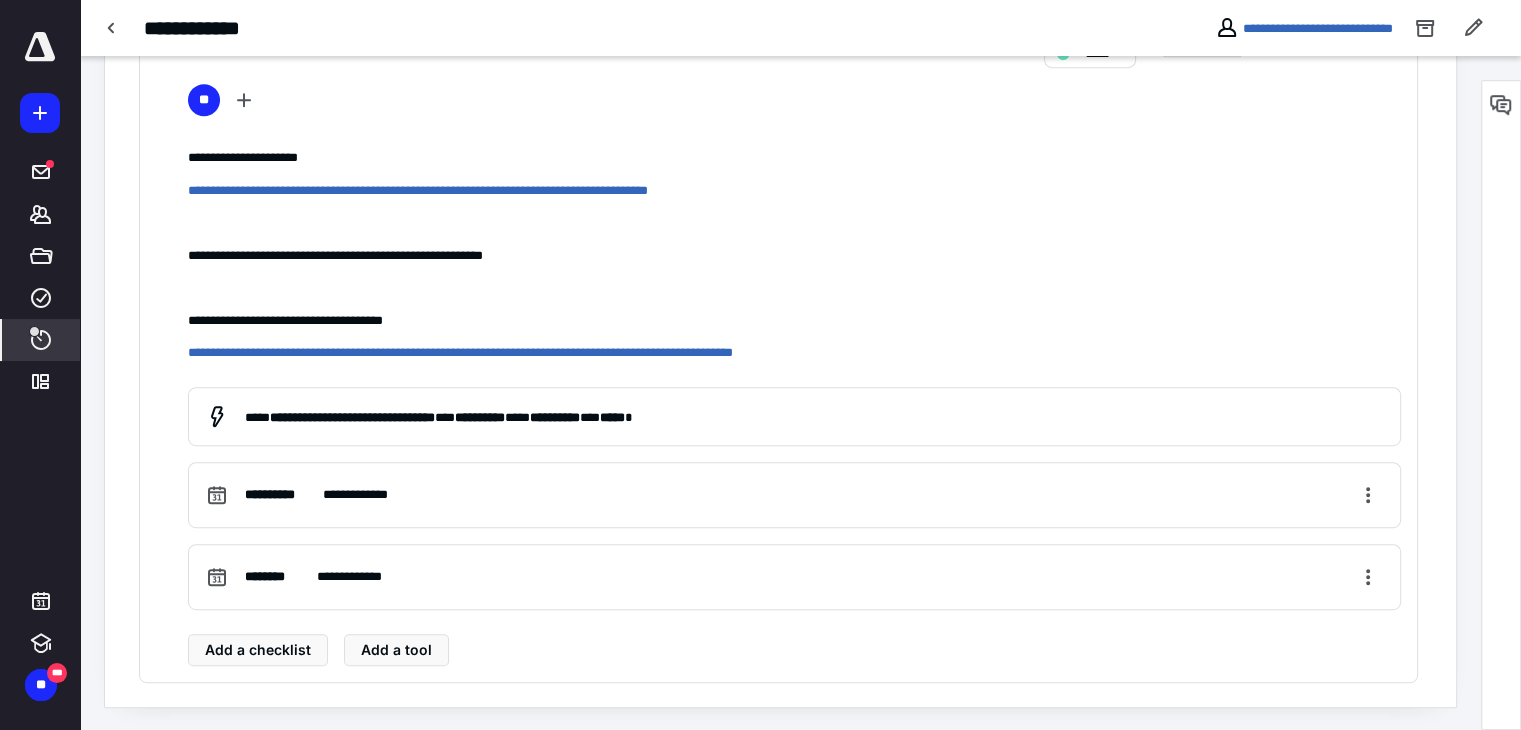 click on "****" at bounding box center [41, 340] 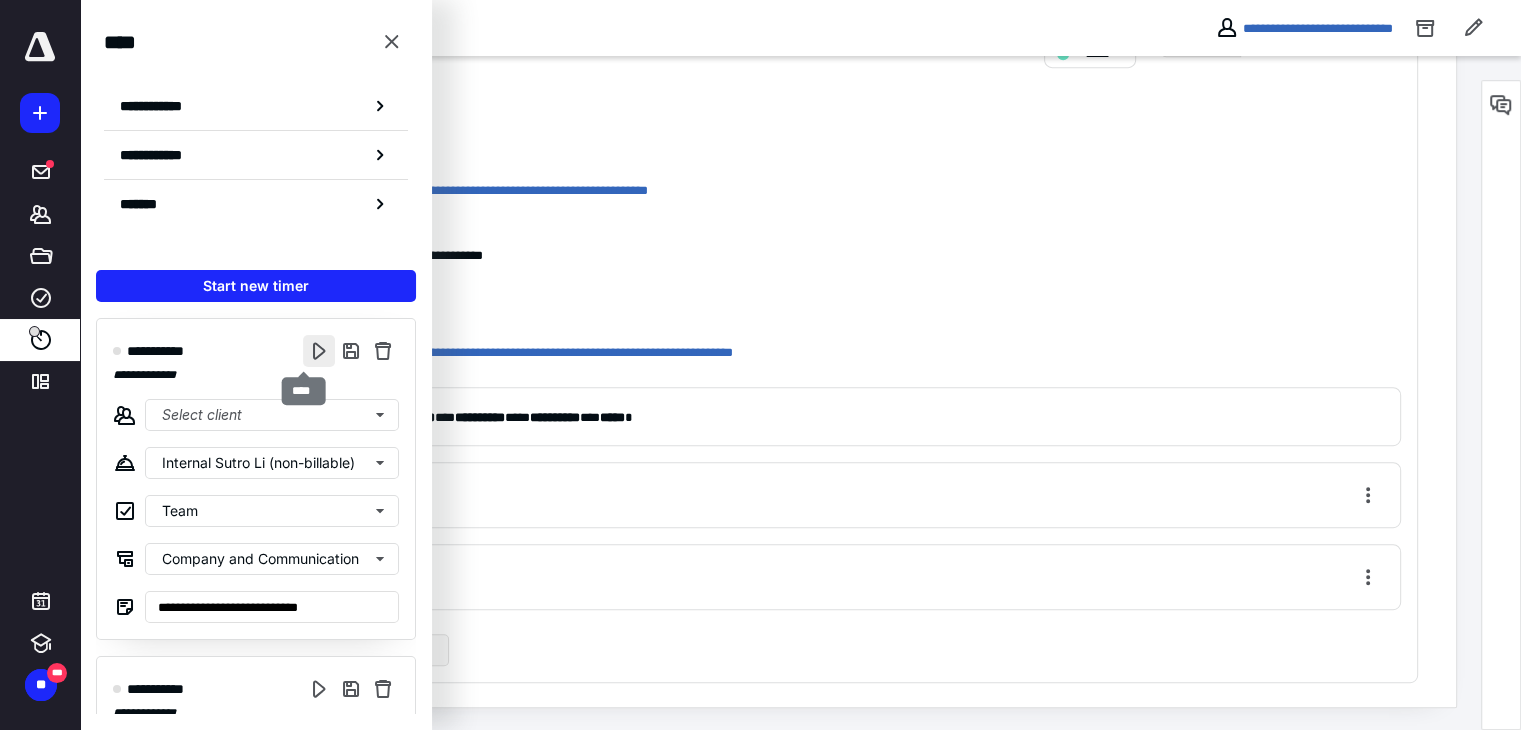 click at bounding box center [319, 351] 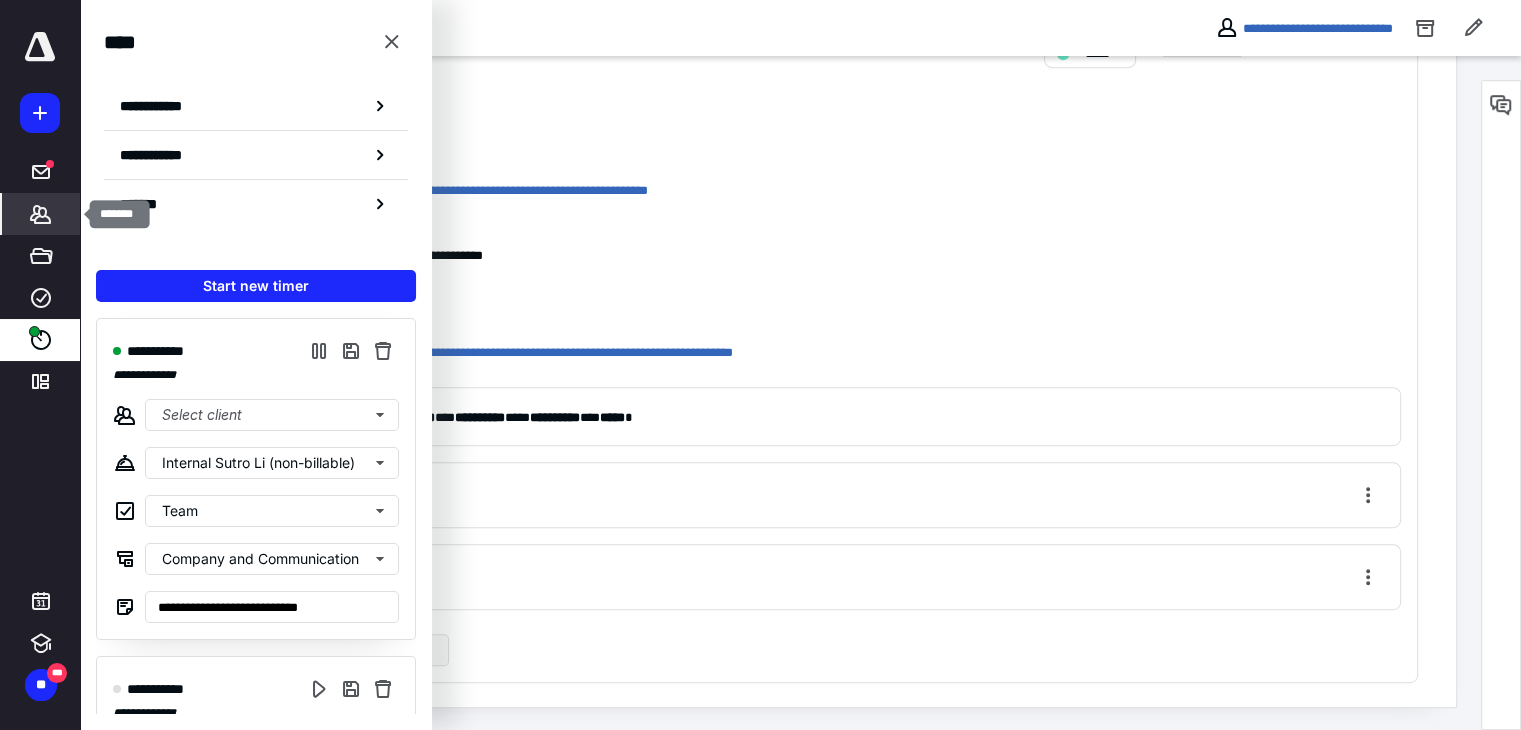 click on "*******" at bounding box center (41, 214) 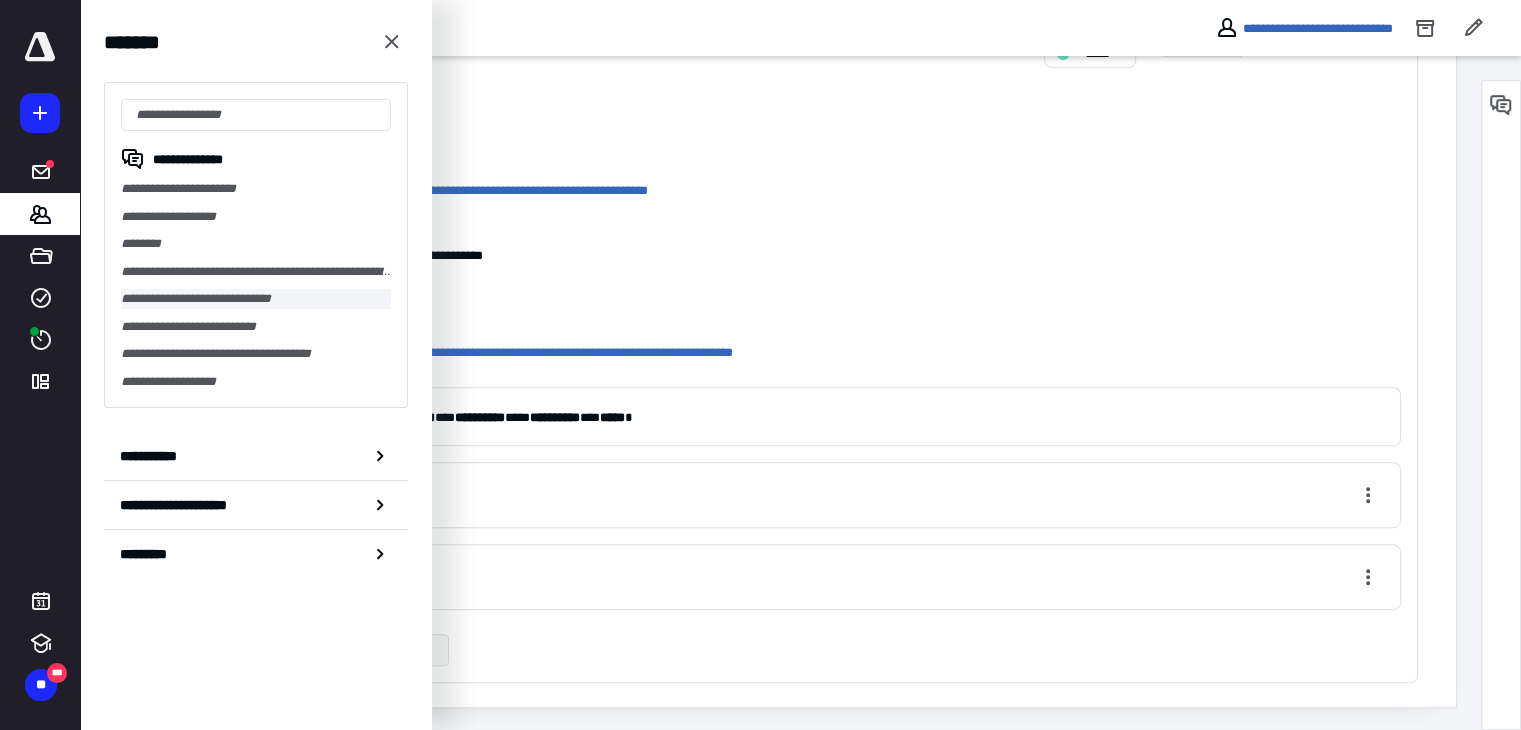 click on "**********" at bounding box center (256, 299) 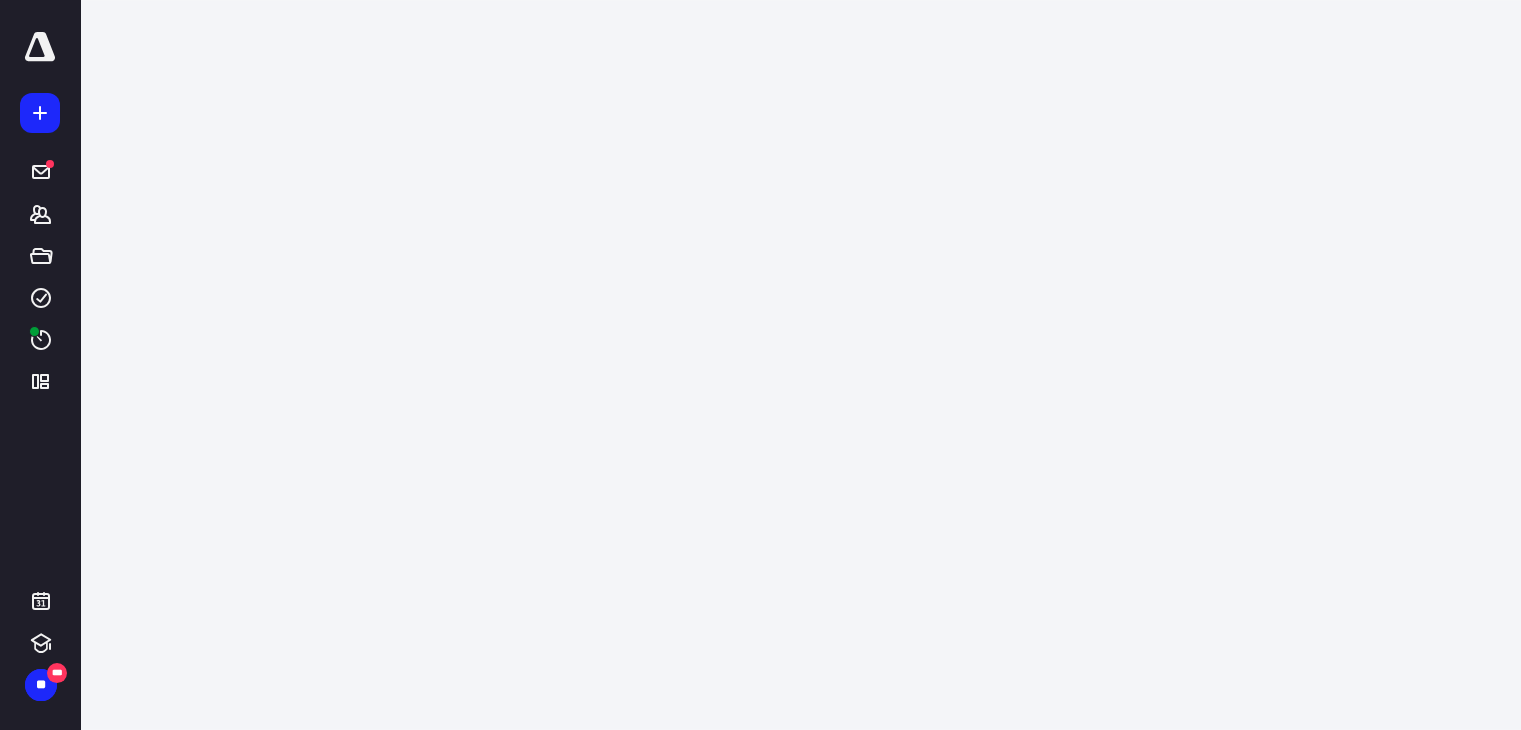 scroll, scrollTop: 0, scrollLeft: 0, axis: both 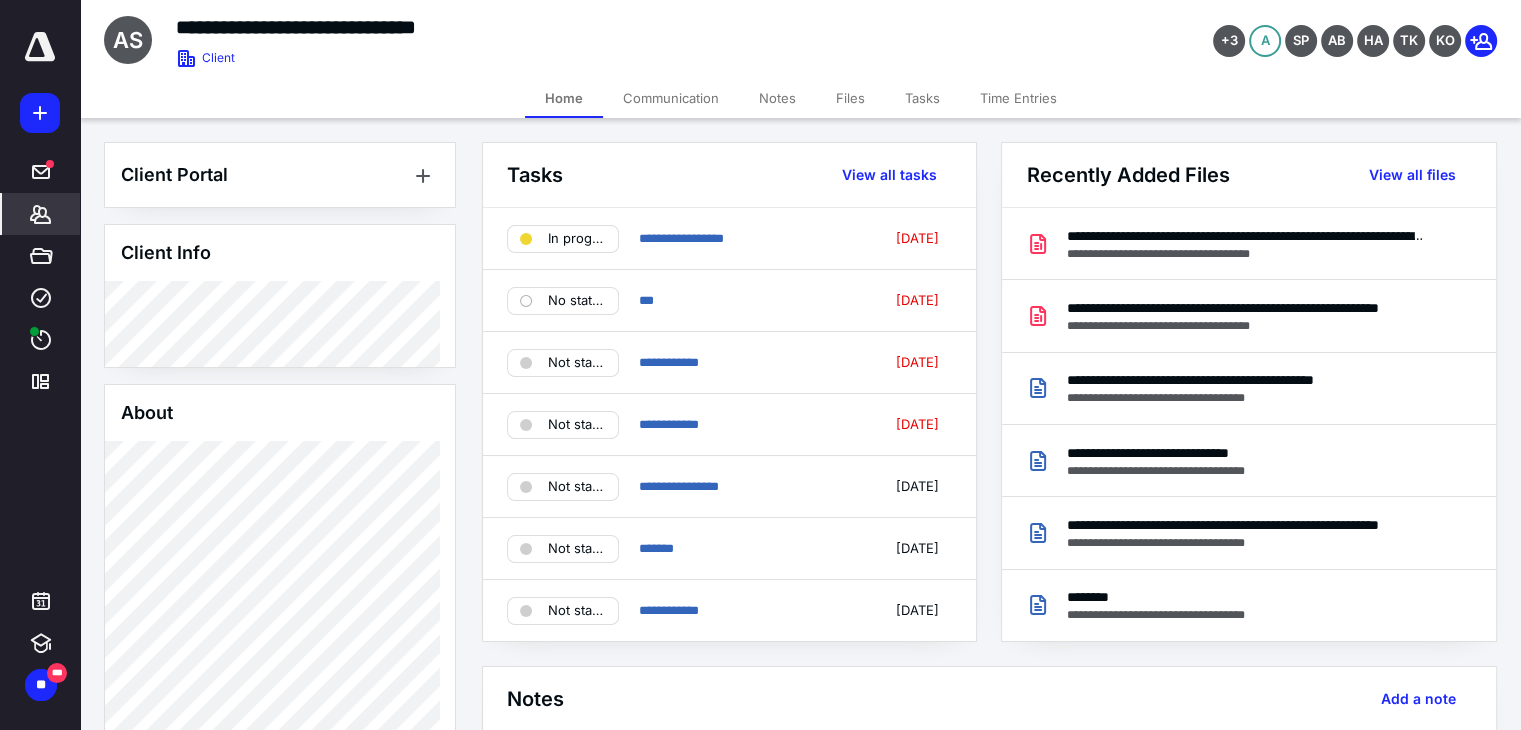 click on "Tasks" at bounding box center [922, 98] 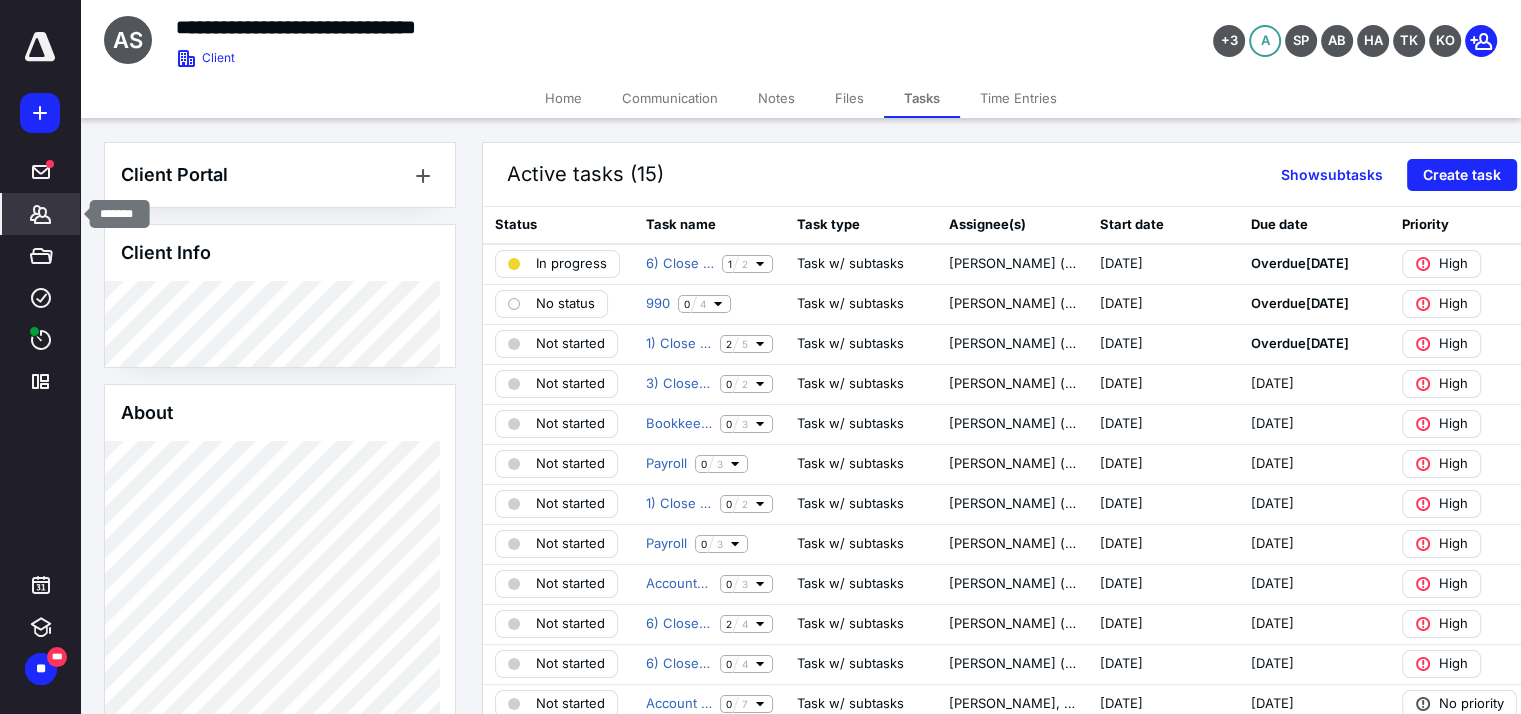 click on "*******" at bounding box center (41, 214) 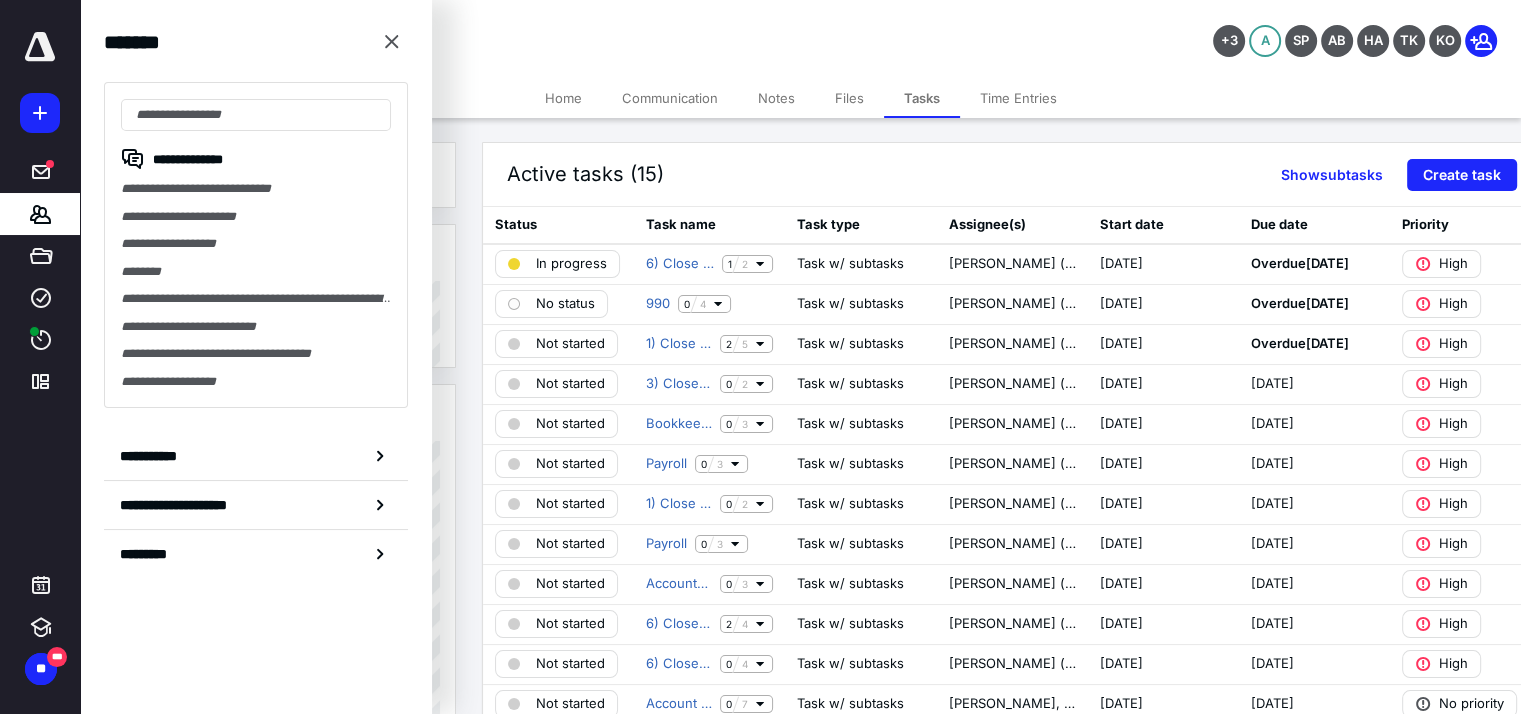 click on "Active   tasks   (15) Show  subtasks Create task" at bounding box center [1012, 175] 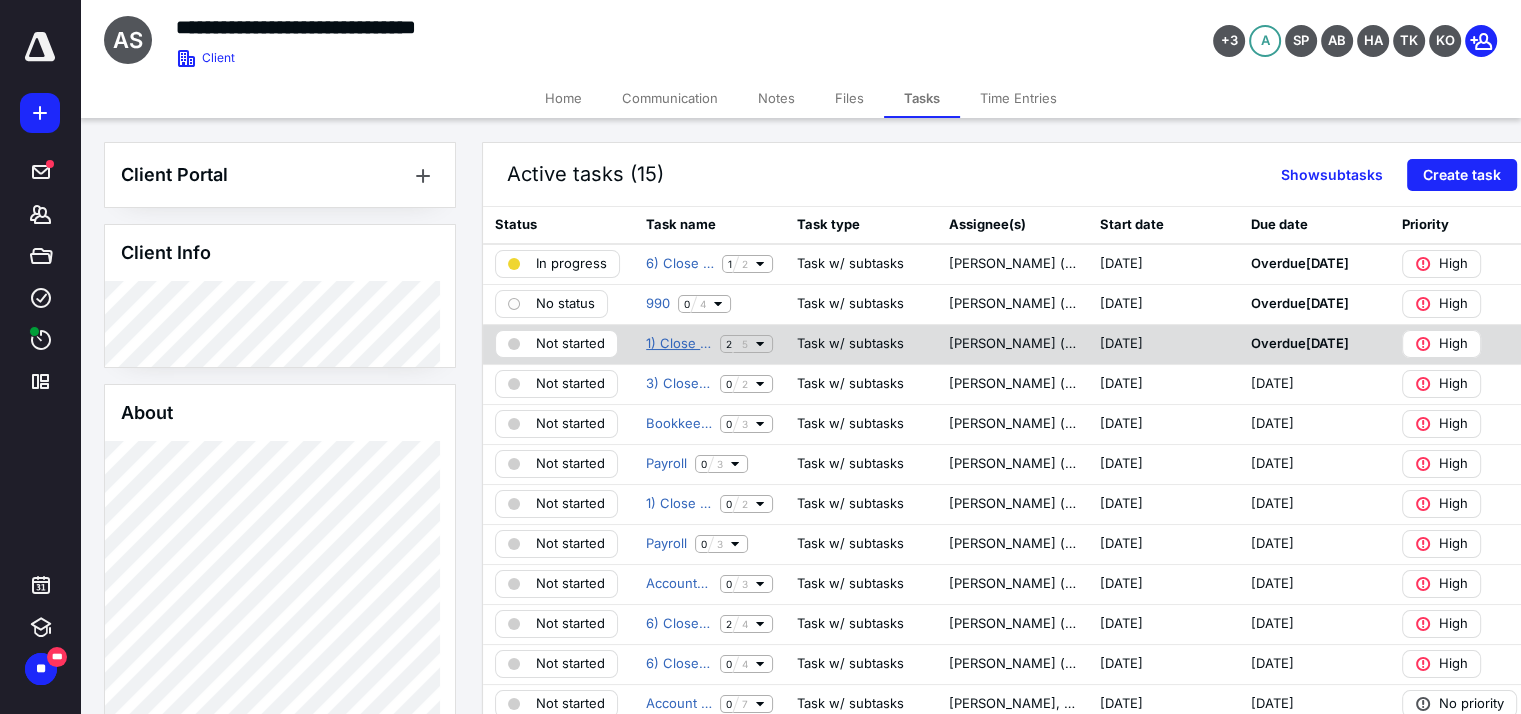 click on "1) Close May" at bounding box center [679, 344] 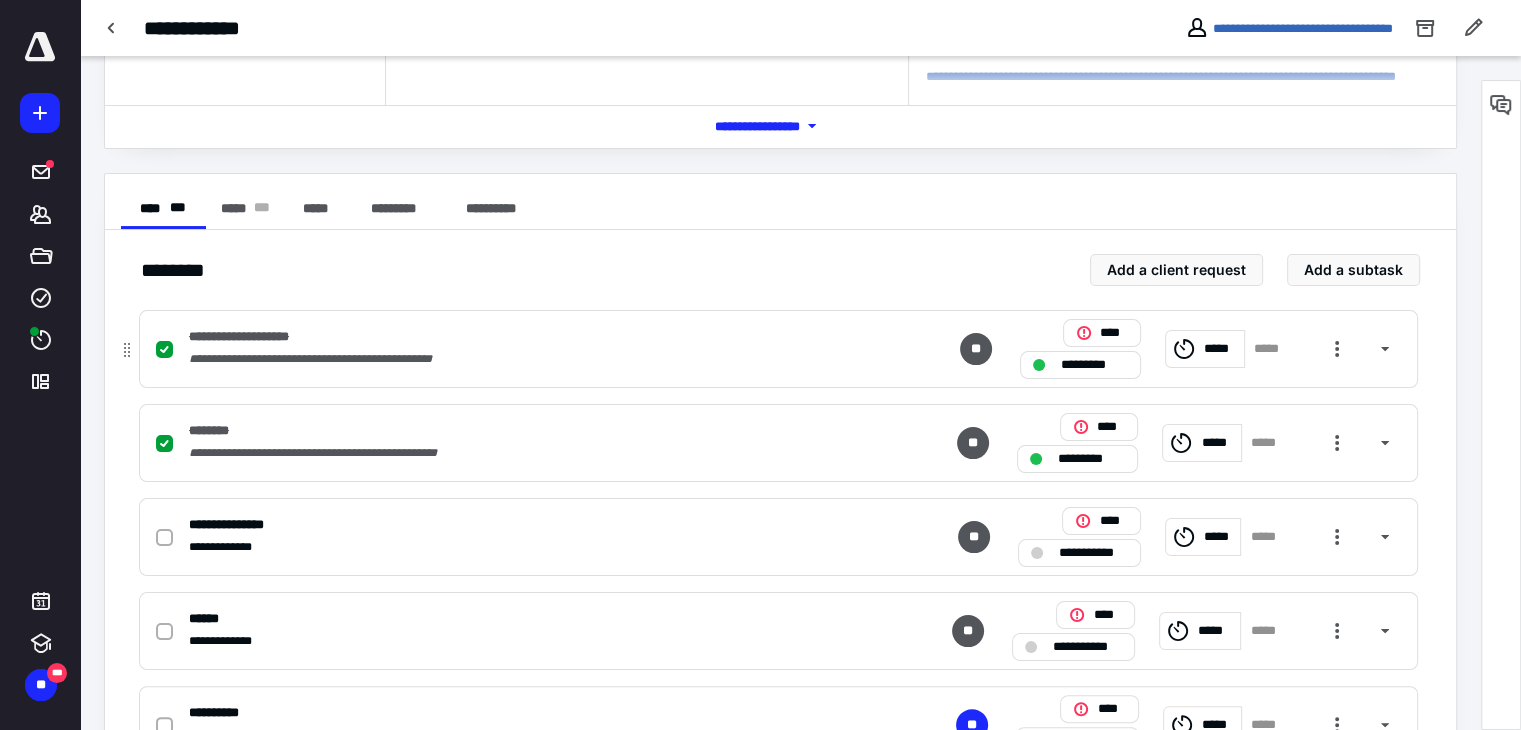 scroll, scrollTop: 351, scrollLeft: 0, axis: vertical 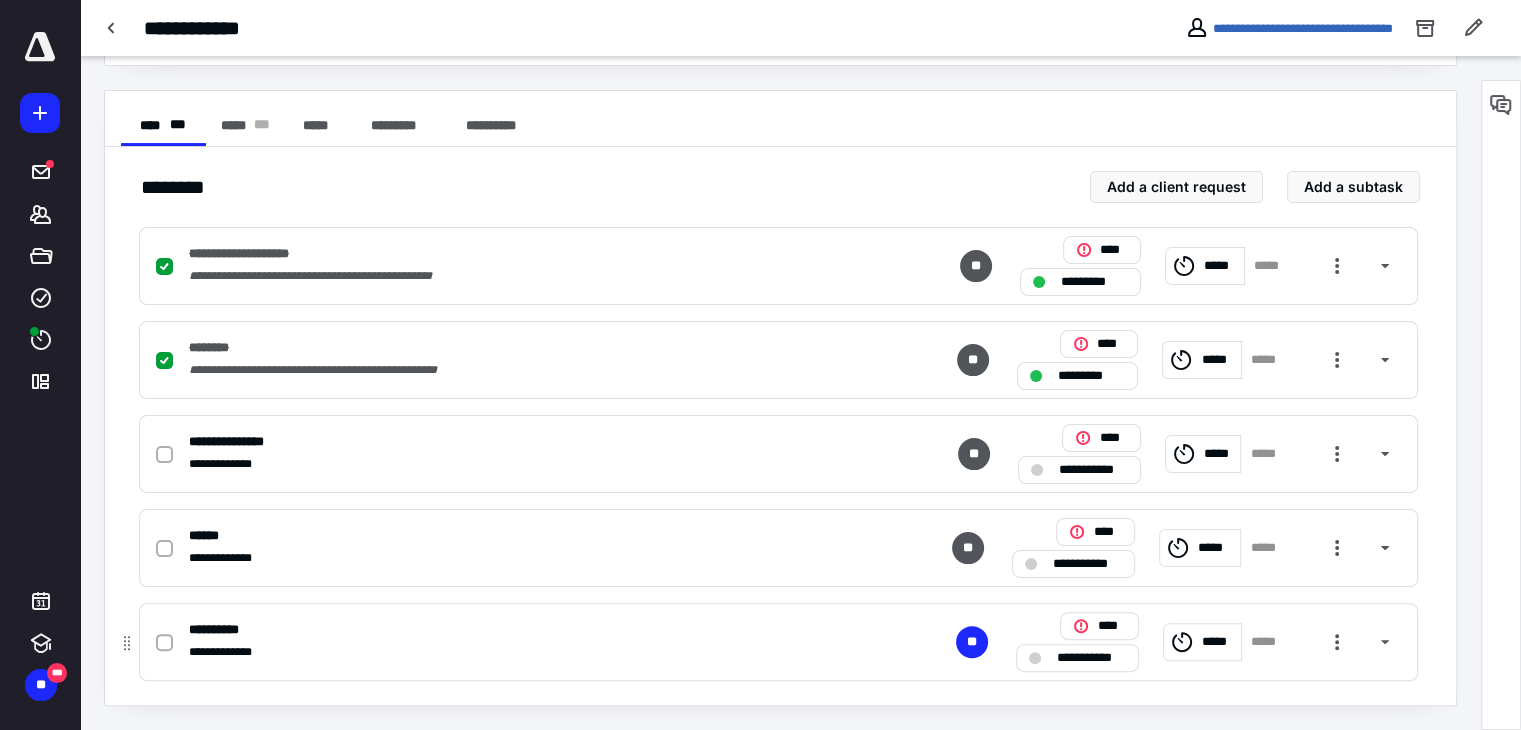 click on "*****" at bounding box center (1218, 642) 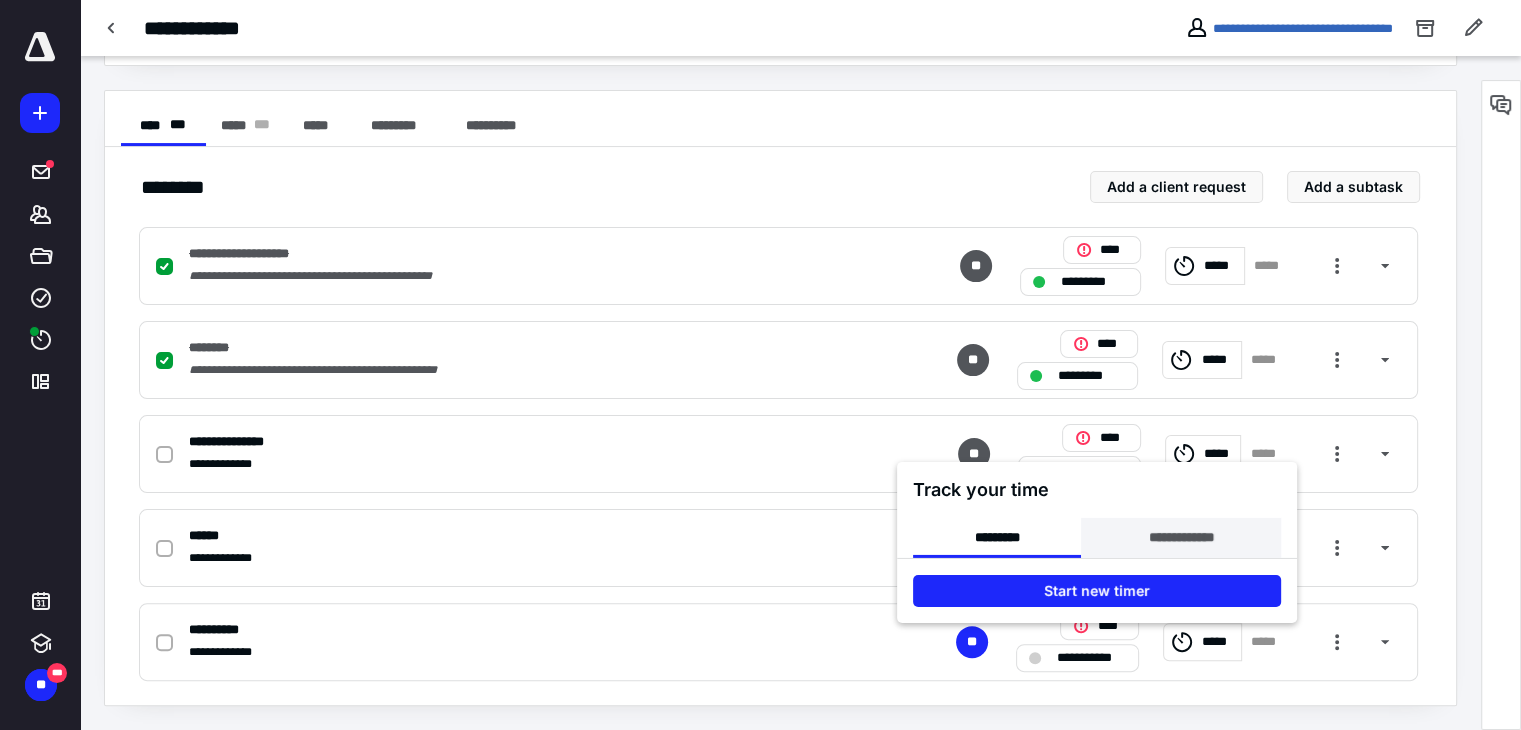 click on "**********" at bounding box center [1180, 537] 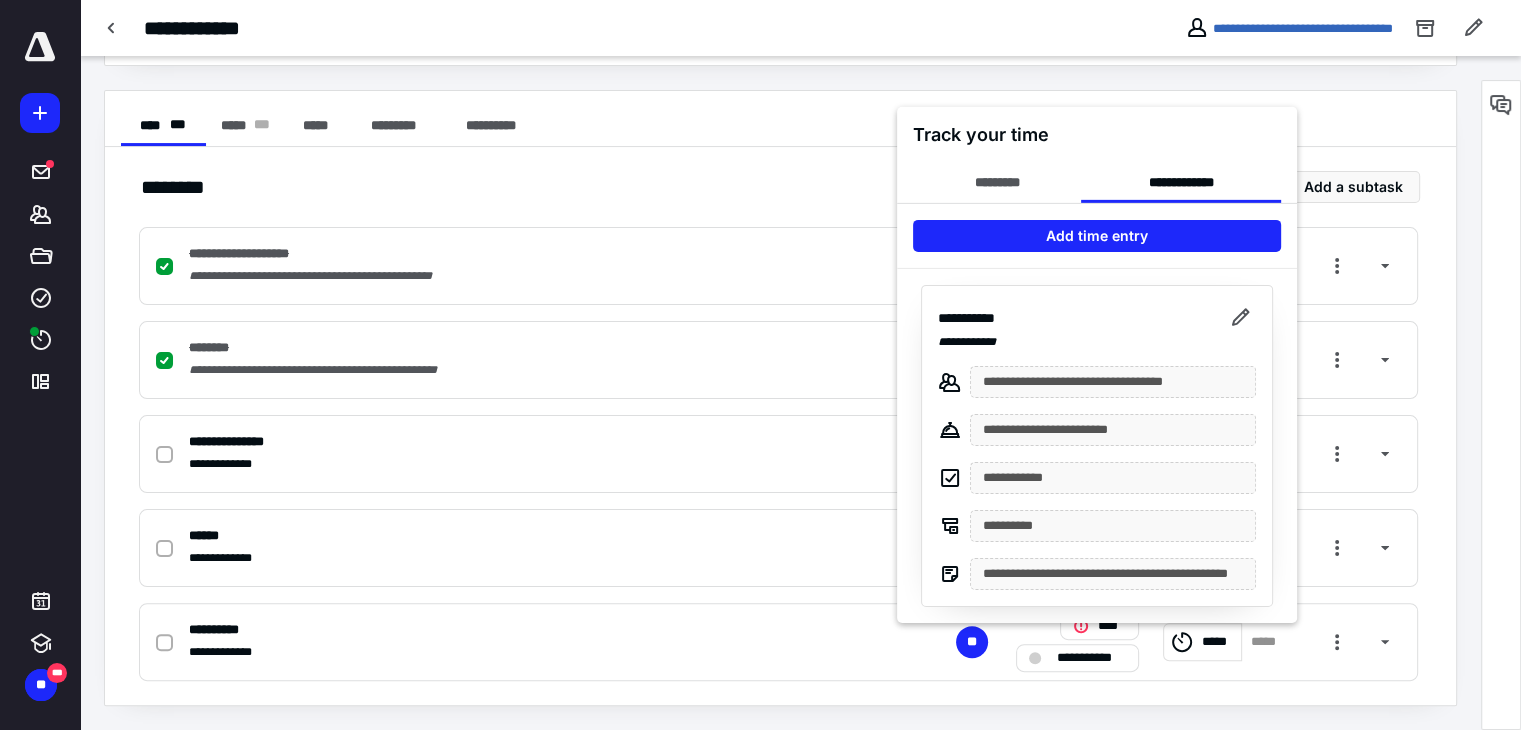 click on "Add time entry" at bounding box center [1097, 235] 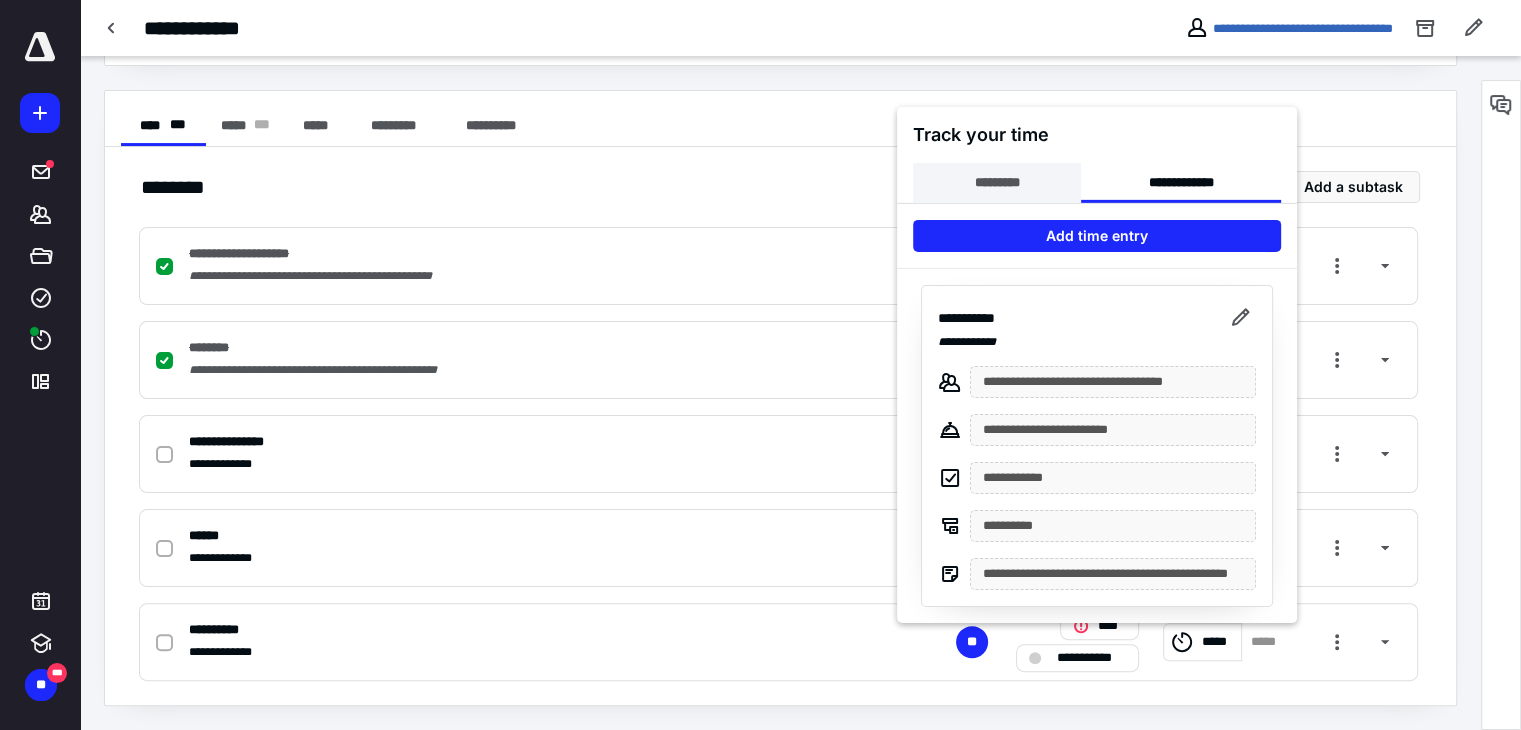 click on "*********" at bounding box center [997, 182] 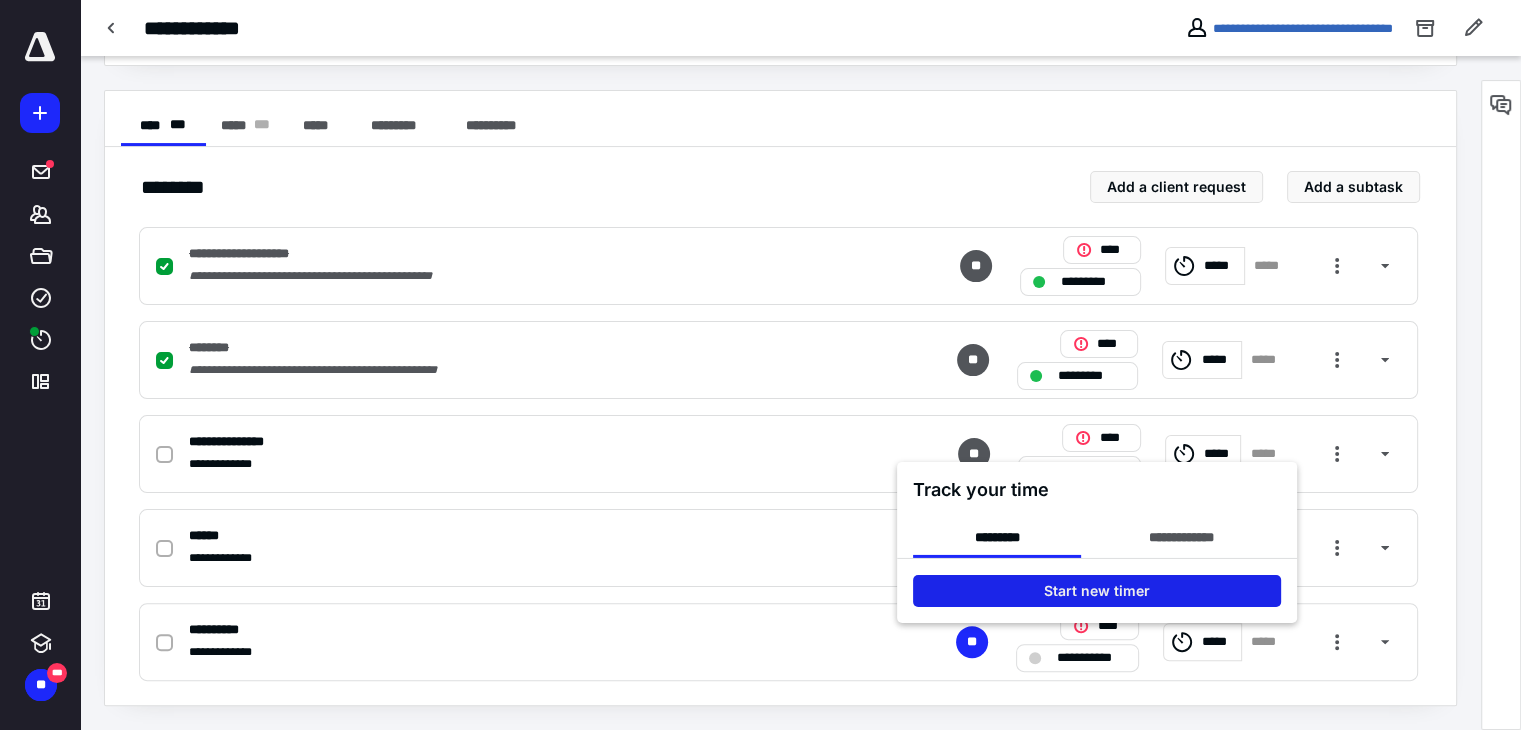 click on "Start new timer" at bounding box center (1097, 590) 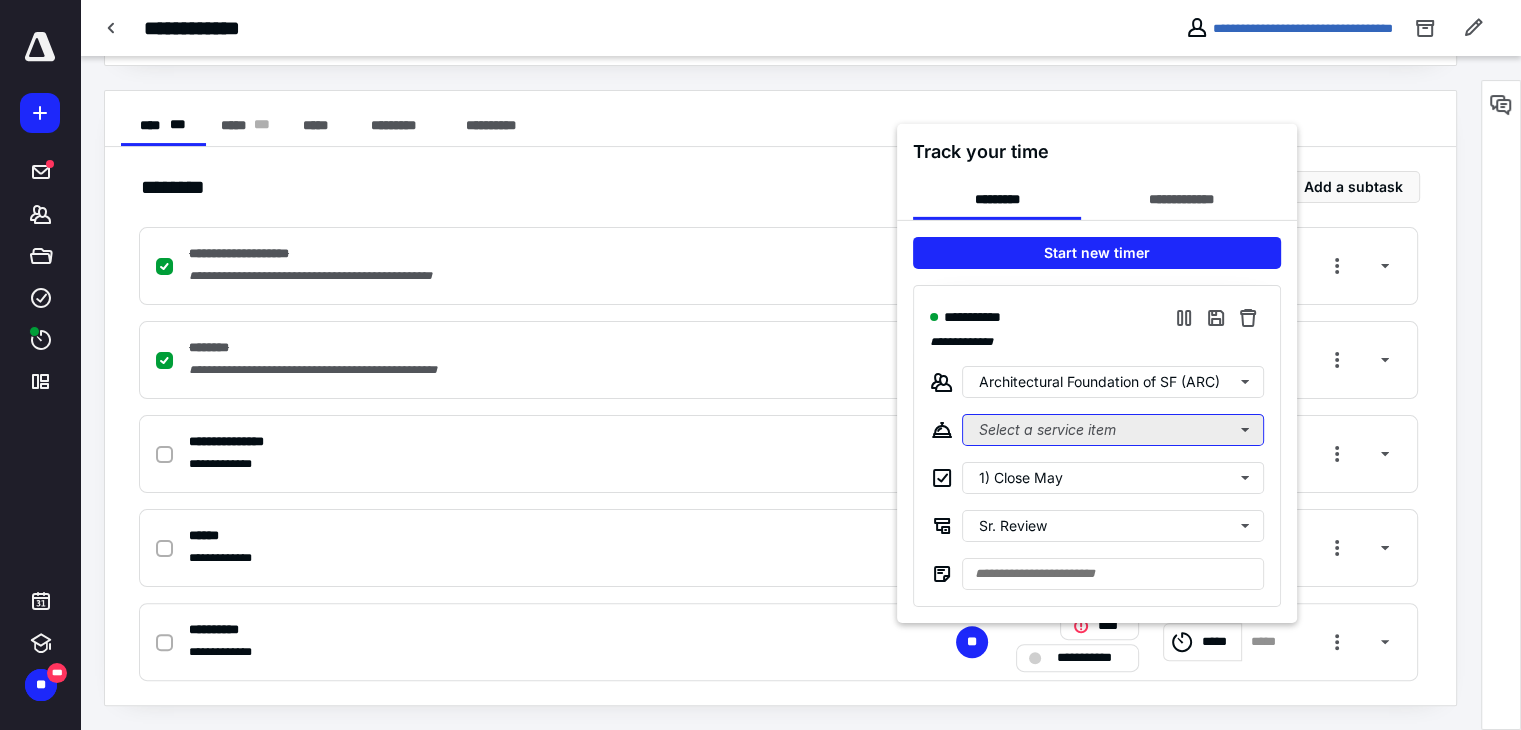 click on "Select a service item" at bounding box center (1113, 429) 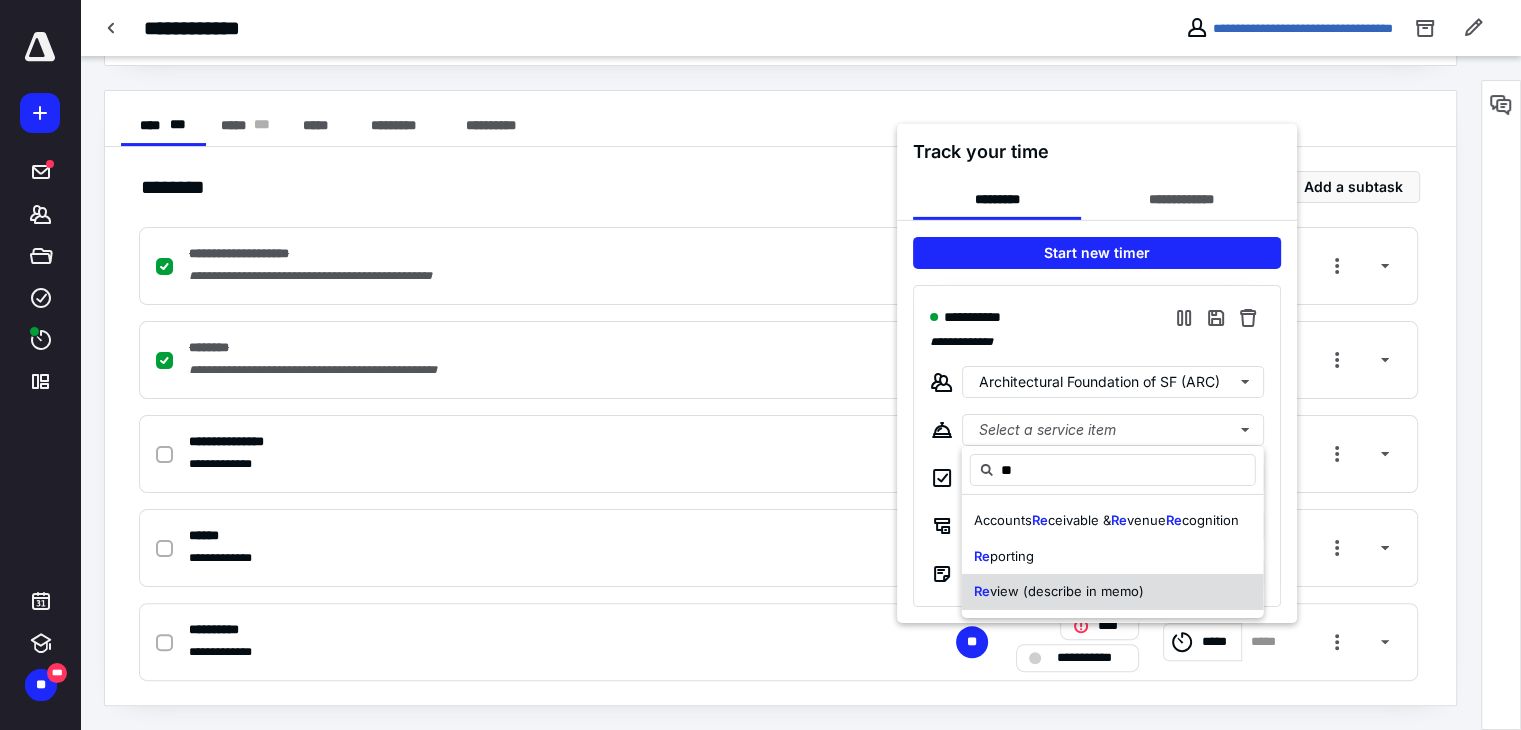 click on "view (describe in memo)" at bounding box center (1067, 591) 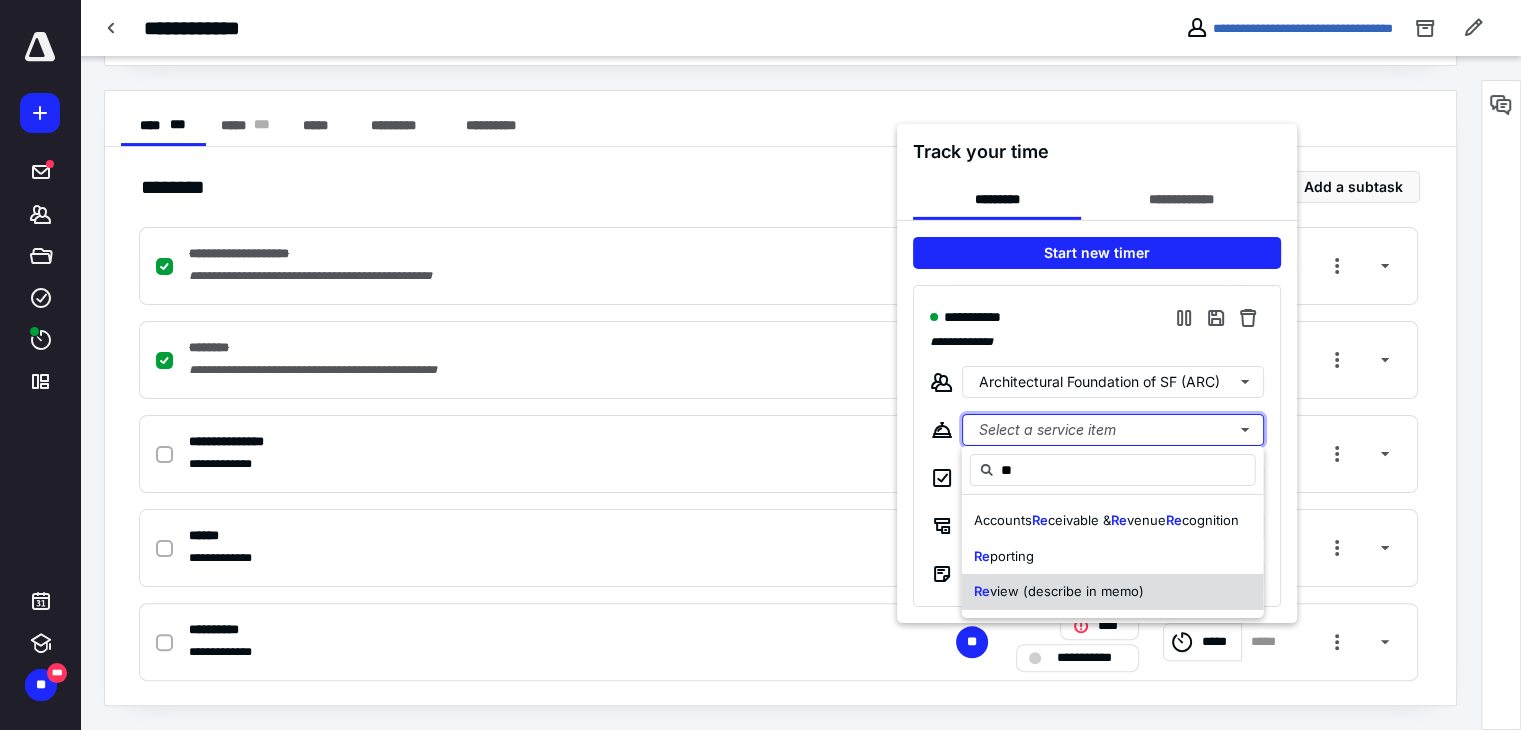 type 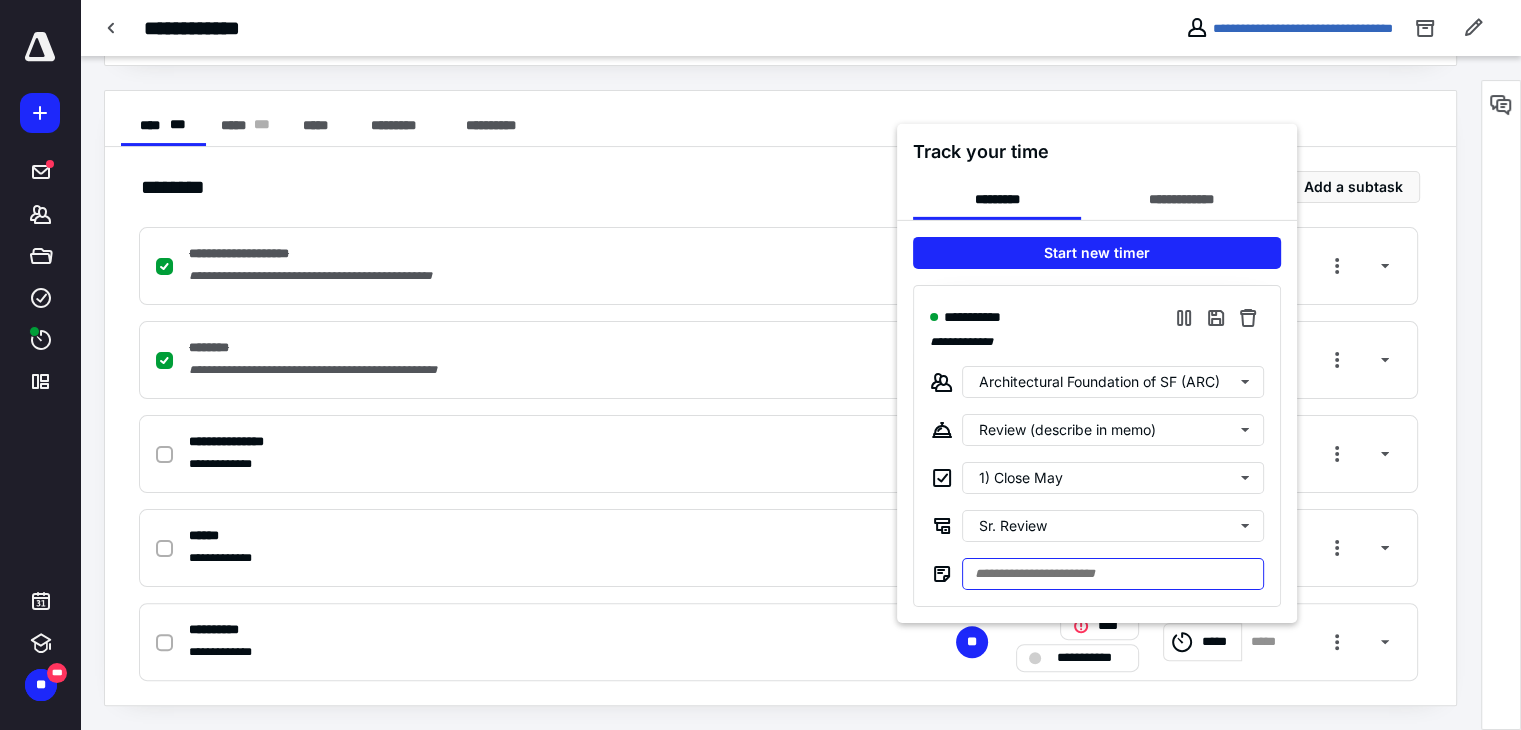 click at bounding box center (1113, 573) 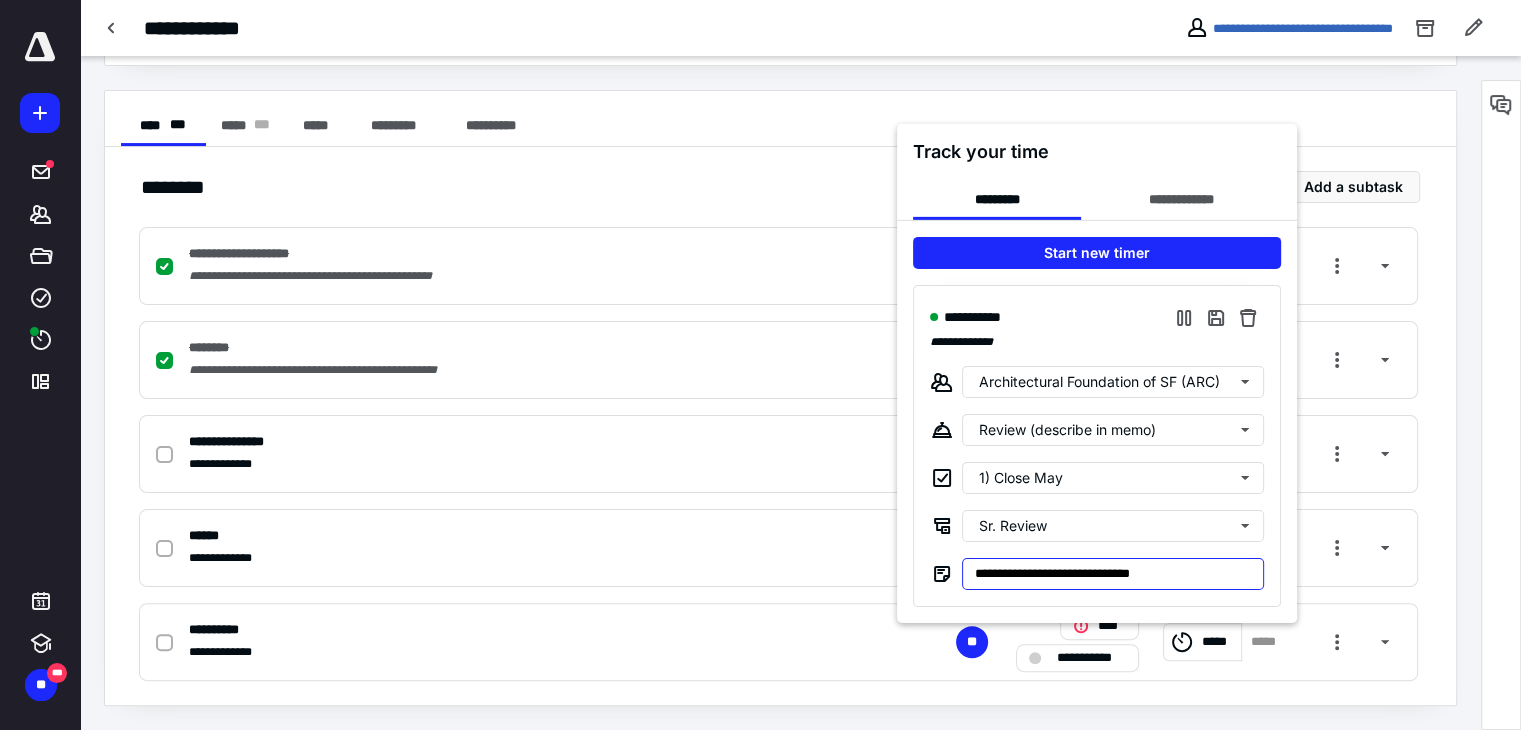 type on "**********" 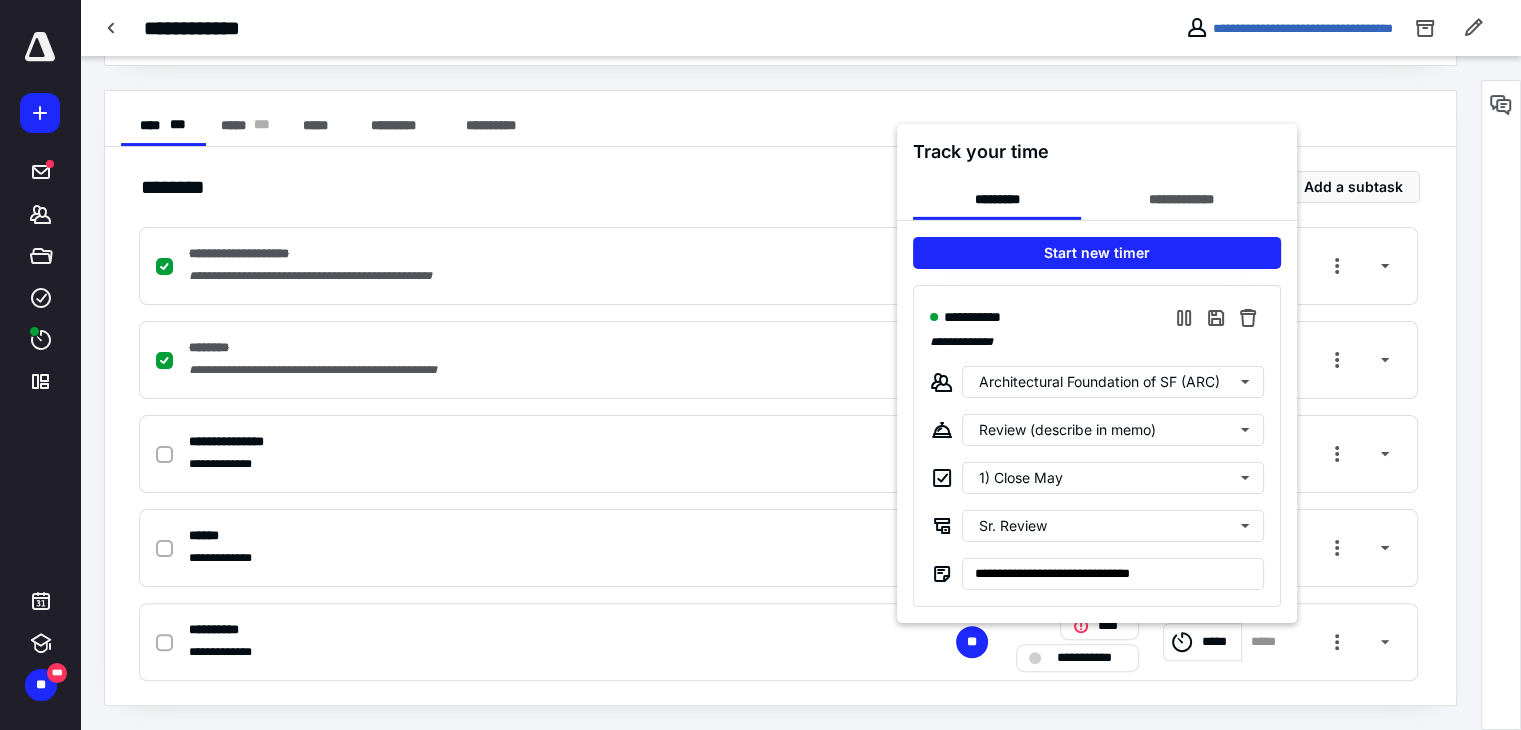 click at bounding box center [760, 365] 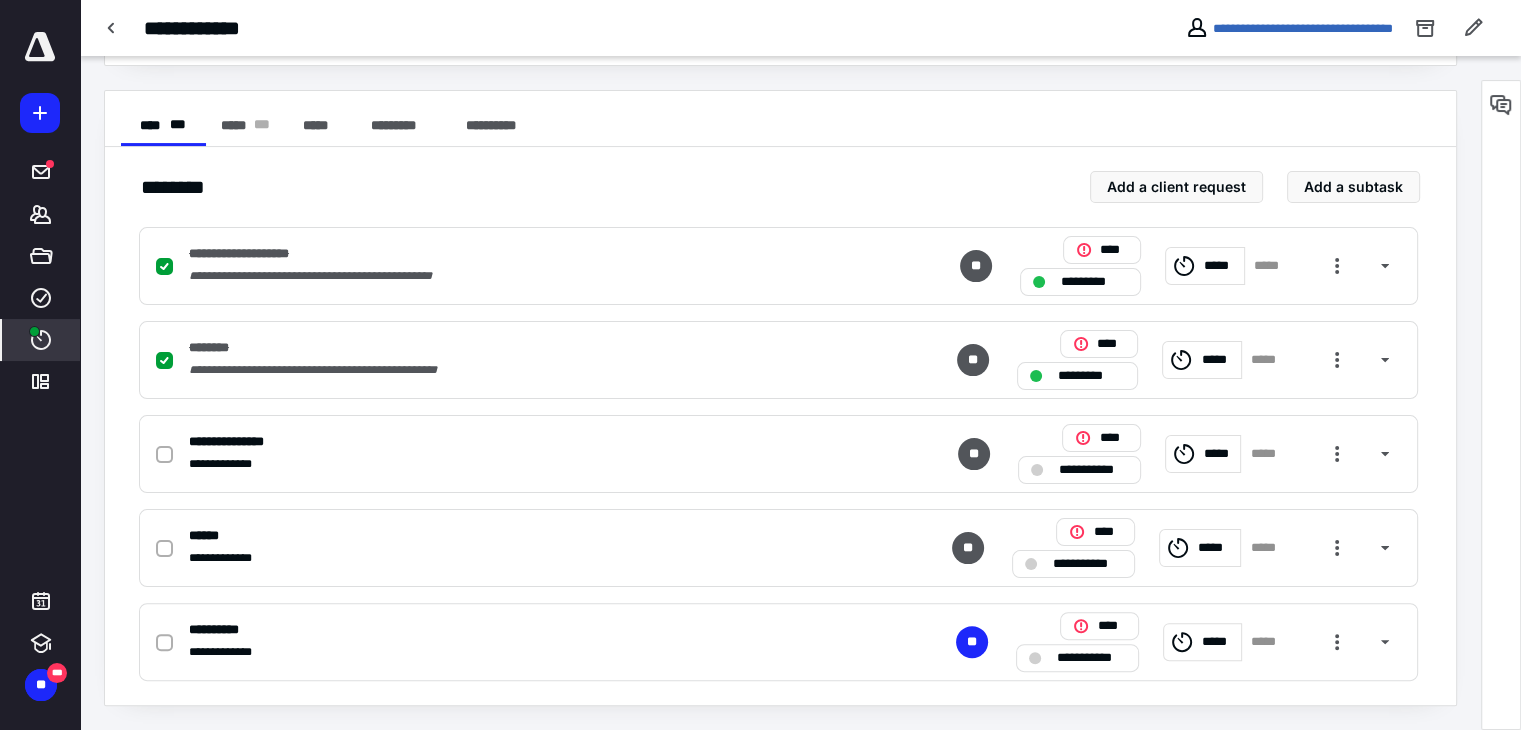 click 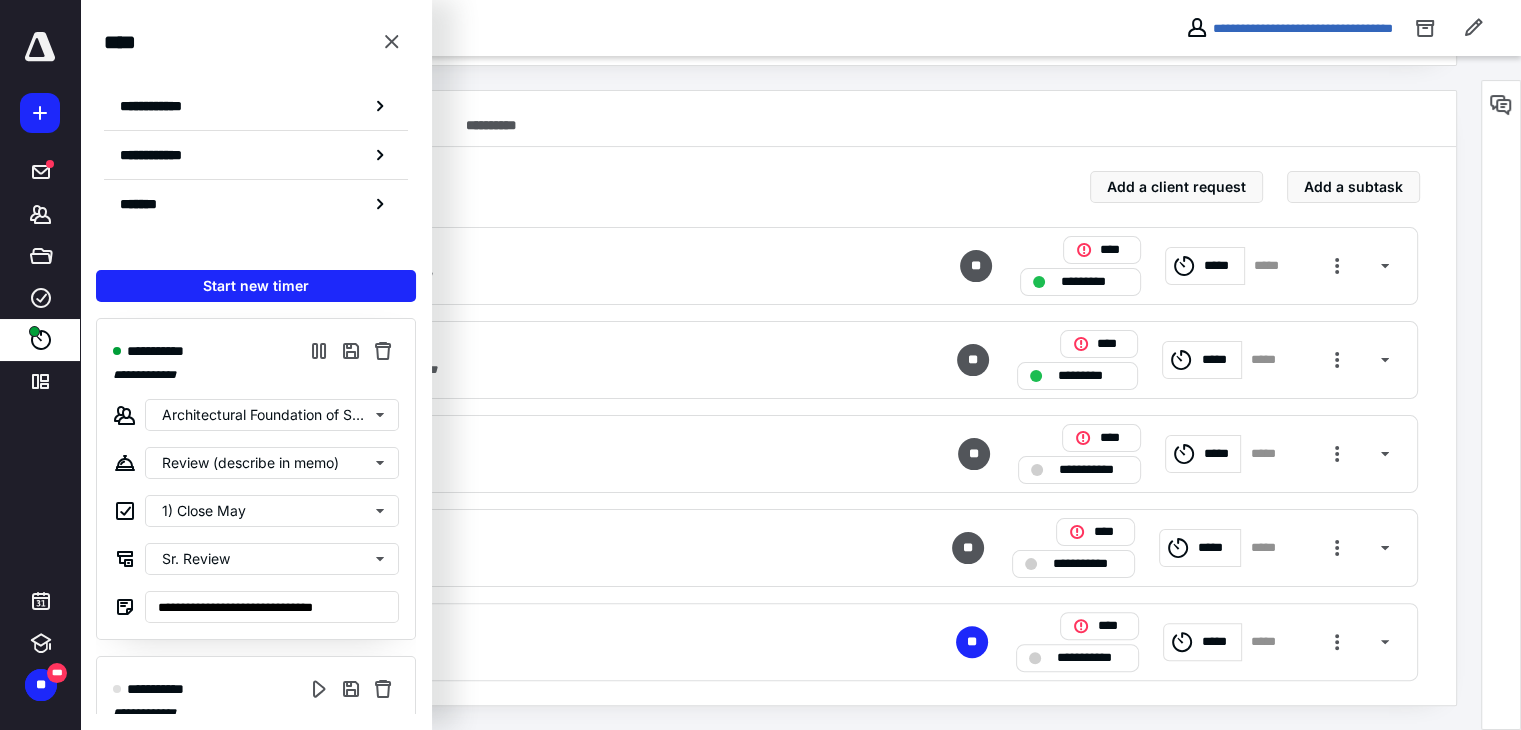 click on "******** Add a client request Add a subtask" at bounding box center [780, 187] 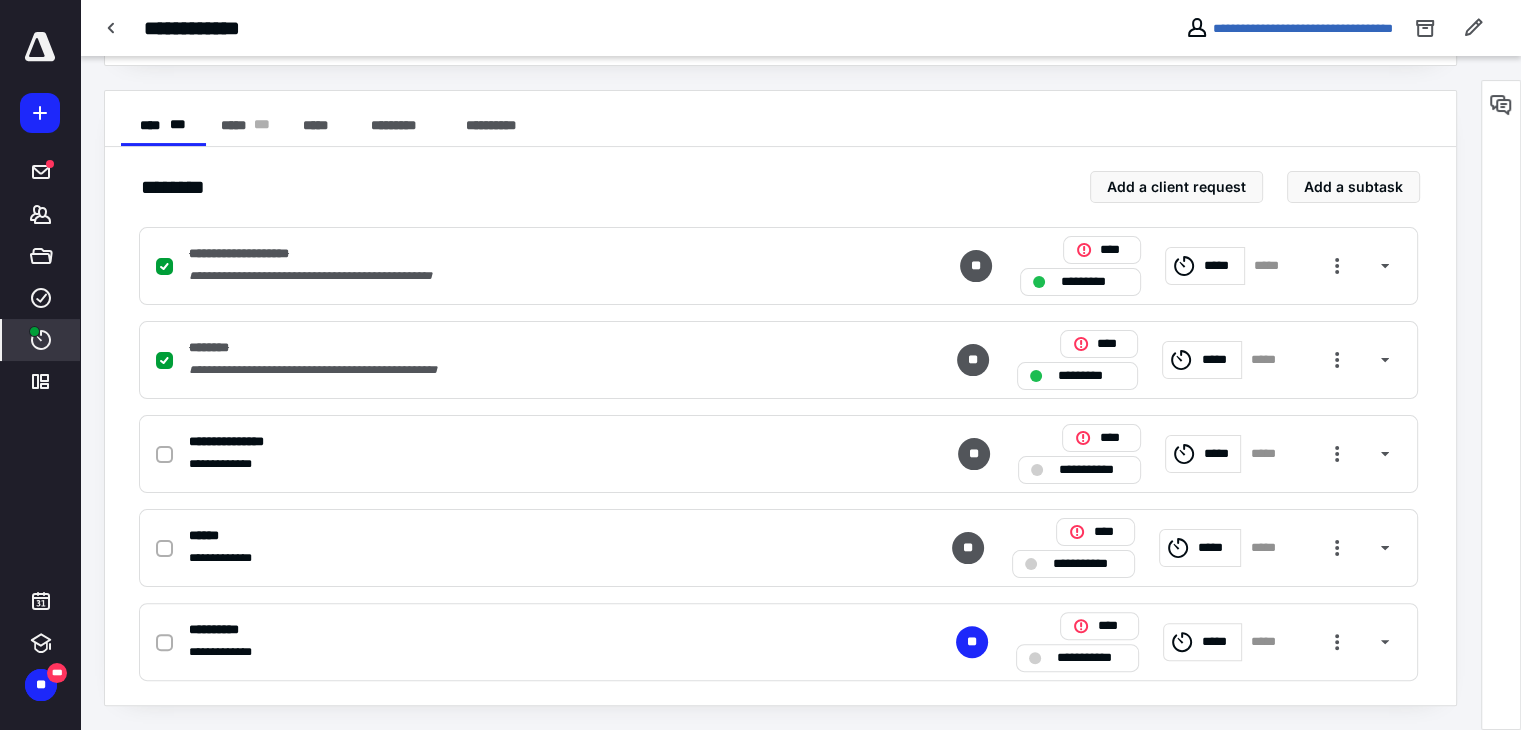 click 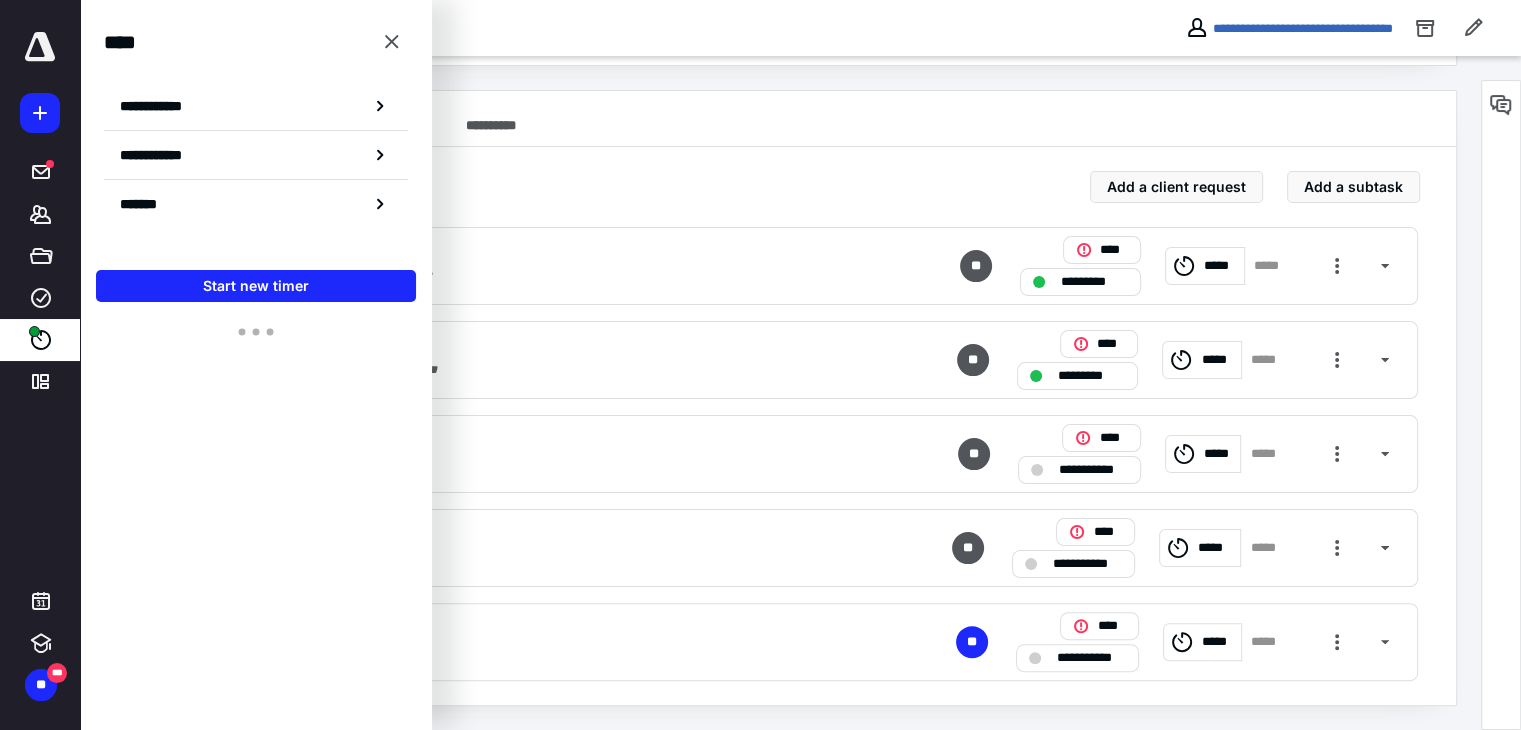 click on "**********" at bounding box center (780, 119) 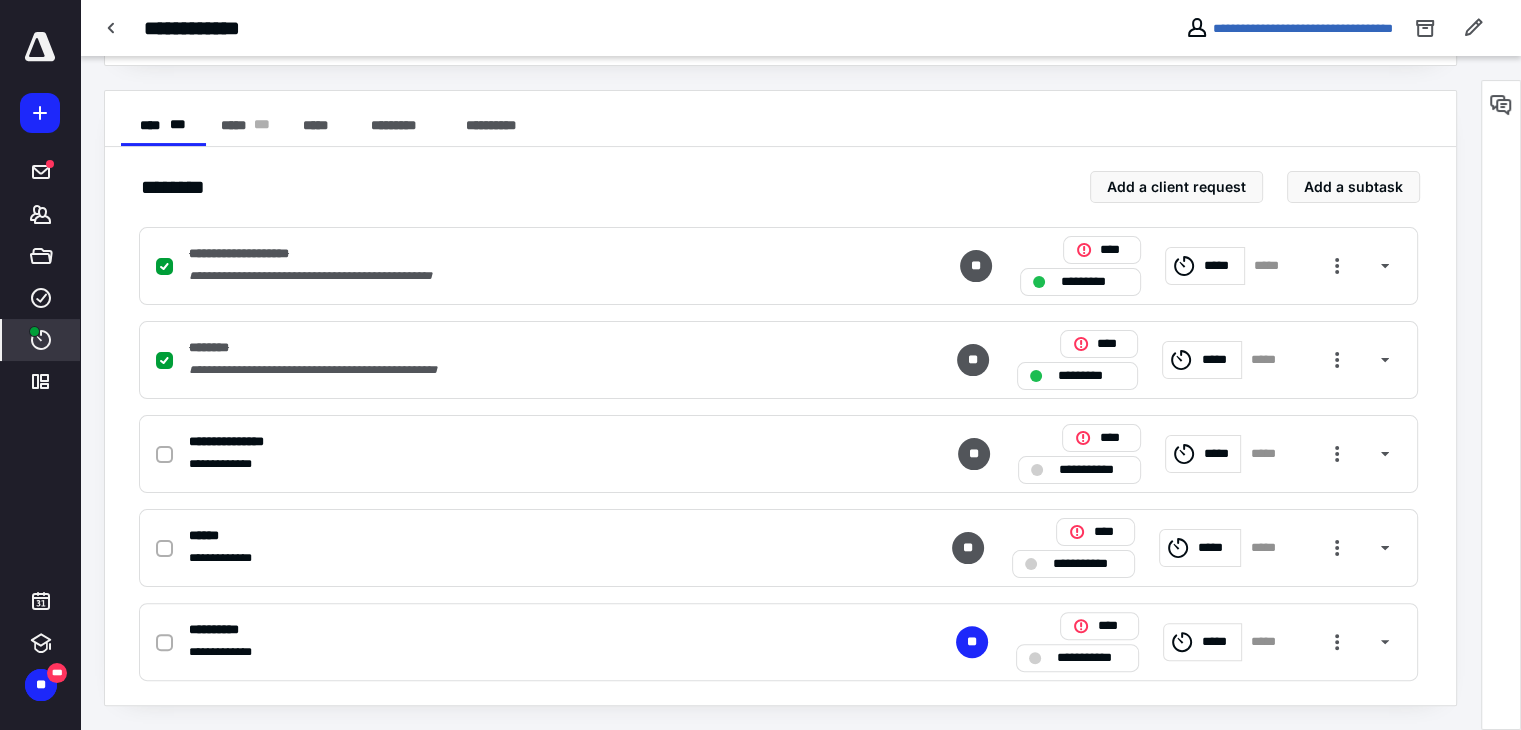 click 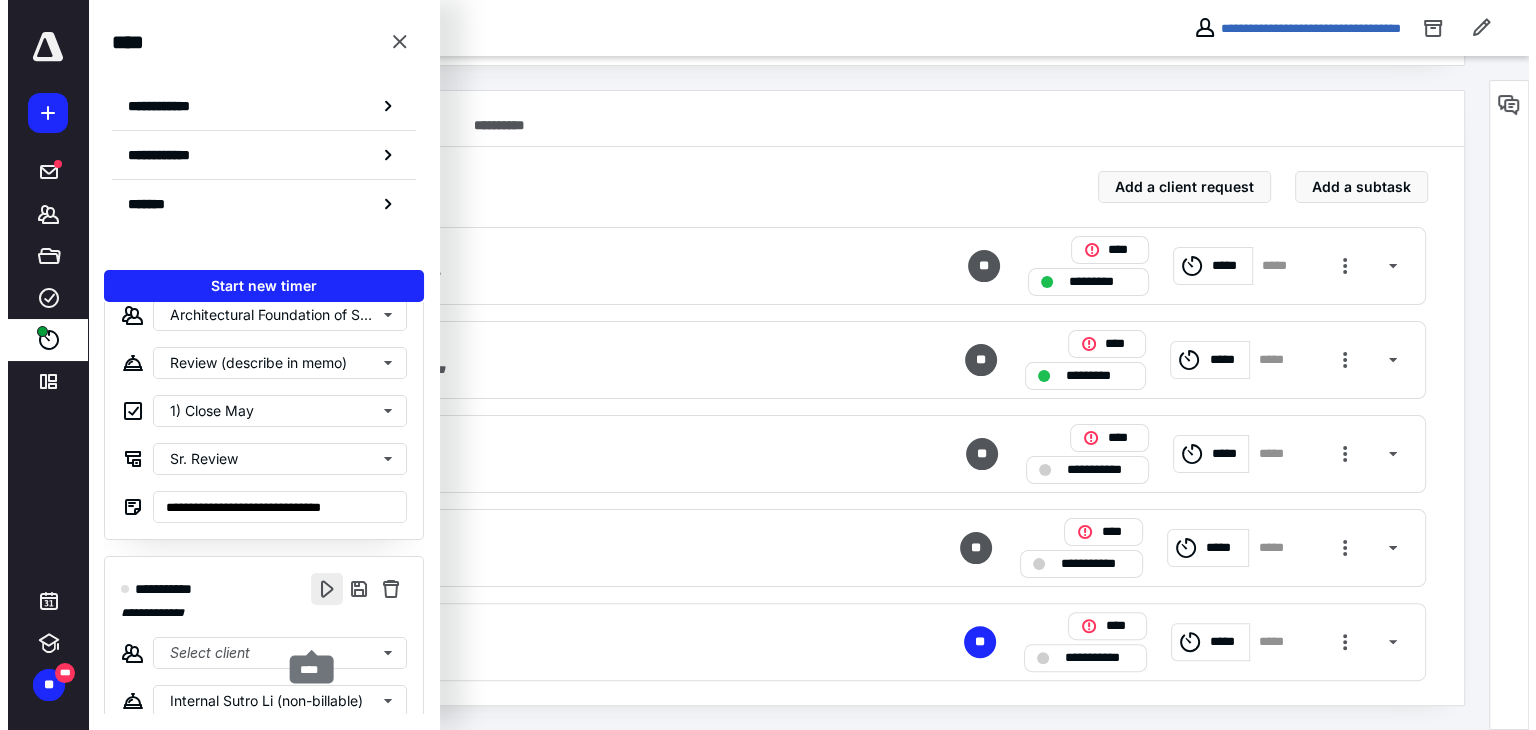 scroll, scrollTop: 0, scrollLeft: 0, axis: both 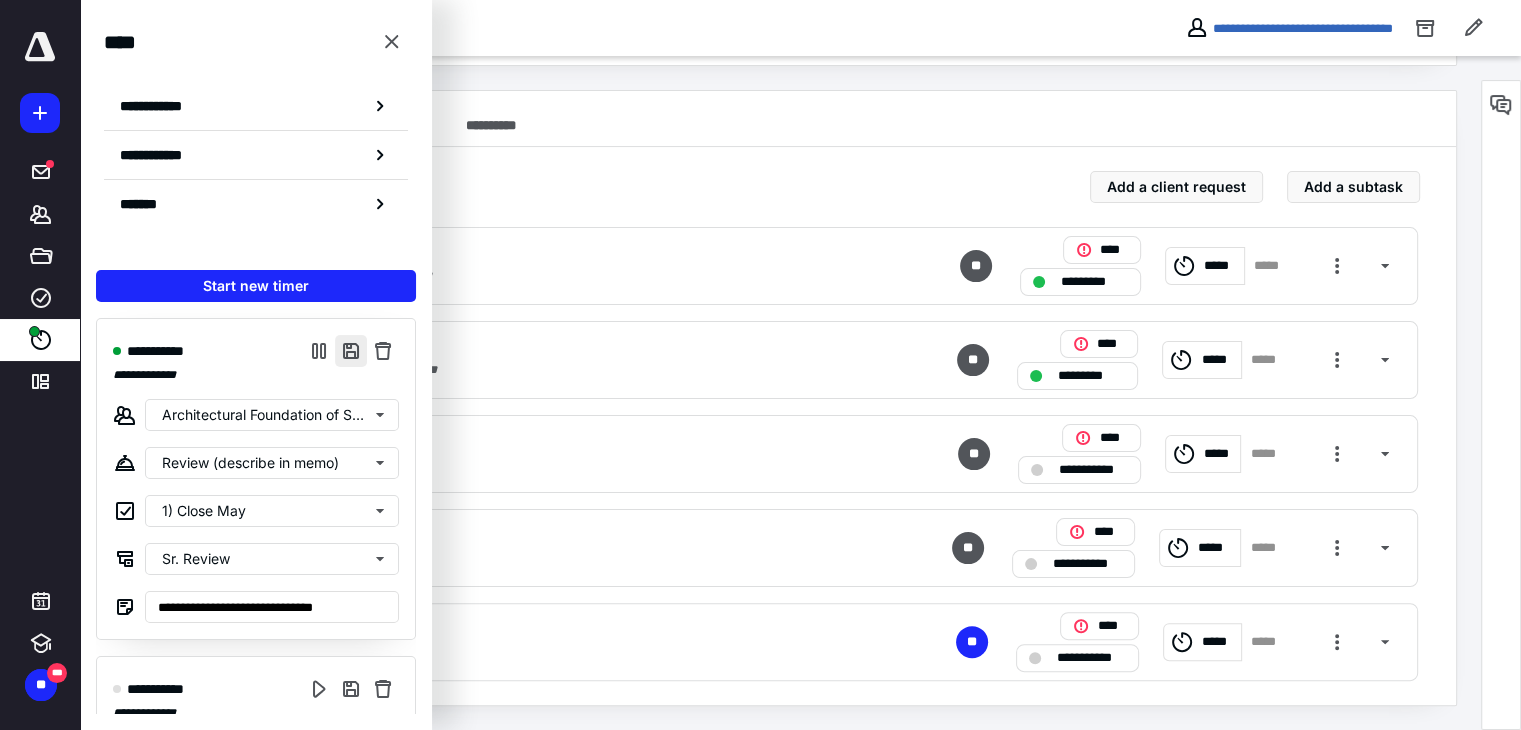 click at bounding box center [351, 351] 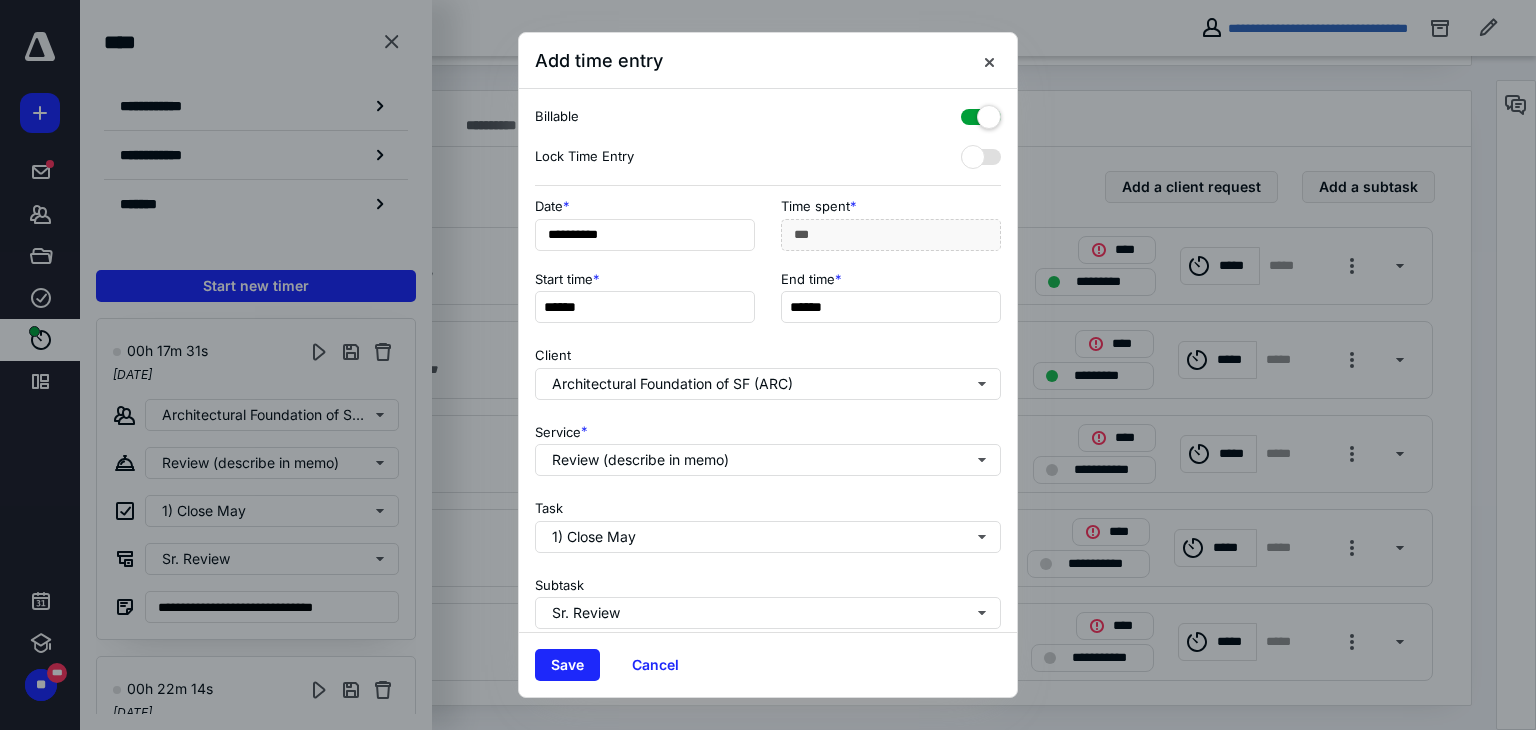 click on "Client Architectural Foundation of SF (ARC)" at bounding box center [768, 369] 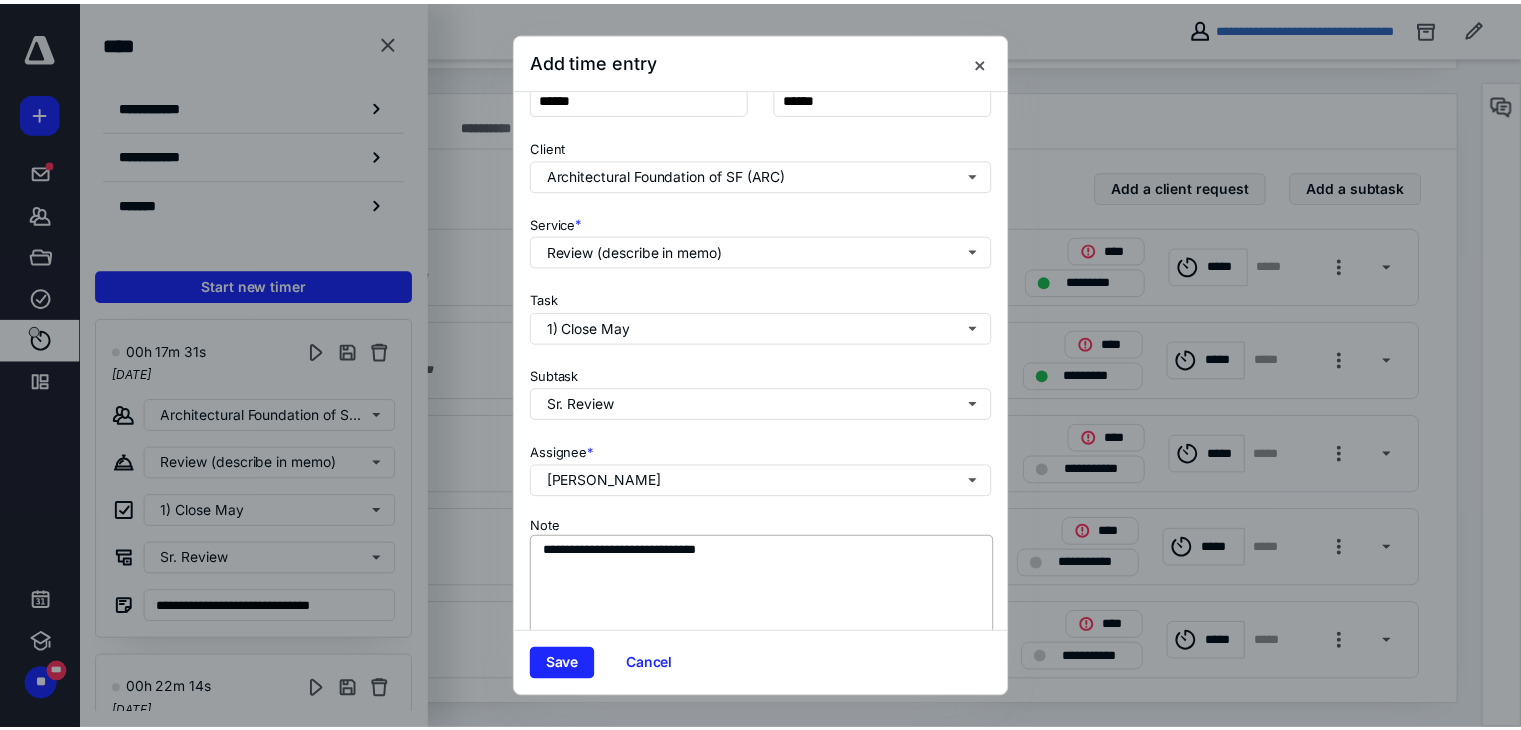 scroll, scrollTop: 244, scrollLeft: 0, axis: vertical 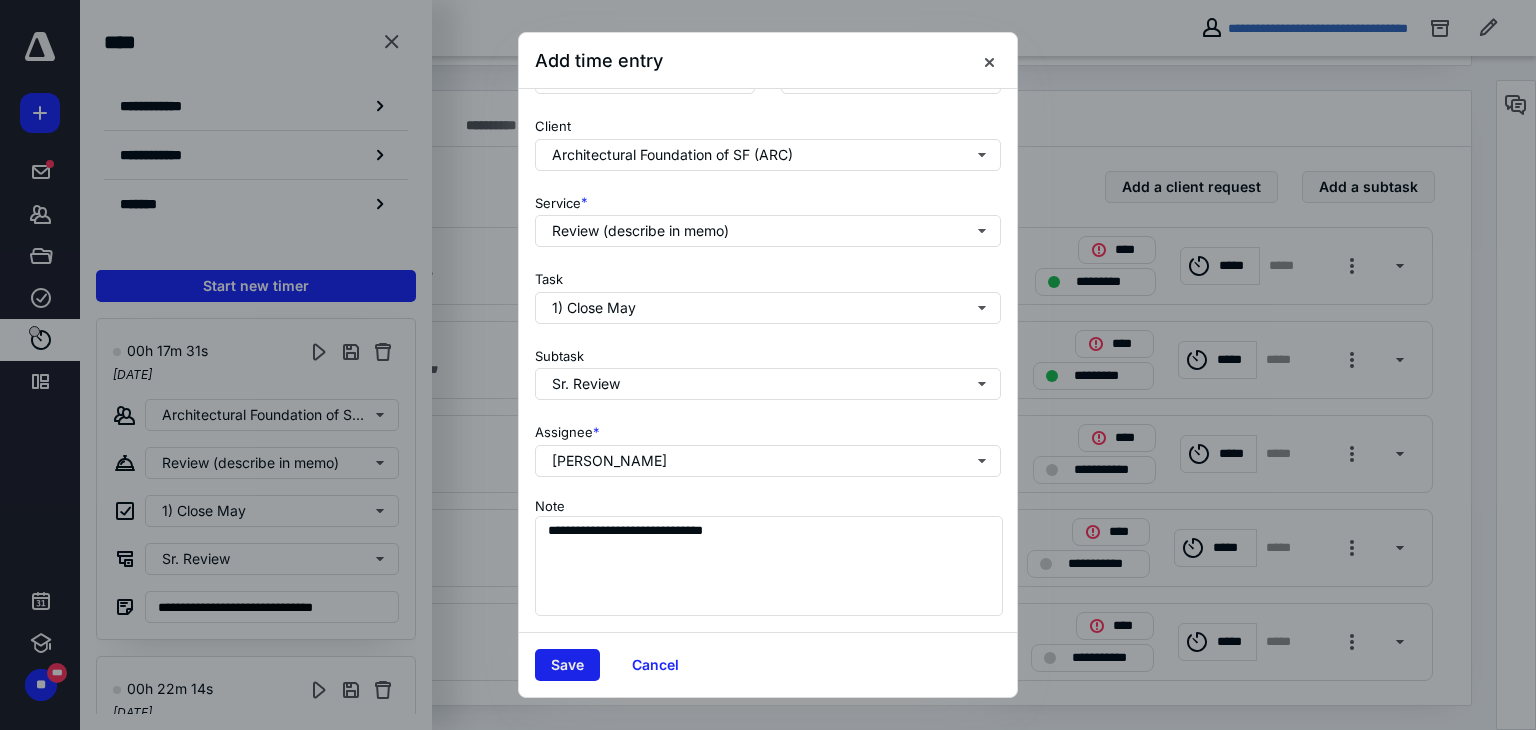 drag, startPoint x: 584, startPoint y: 663, endPoint x: 596, endPoint y: 663, distance: 12 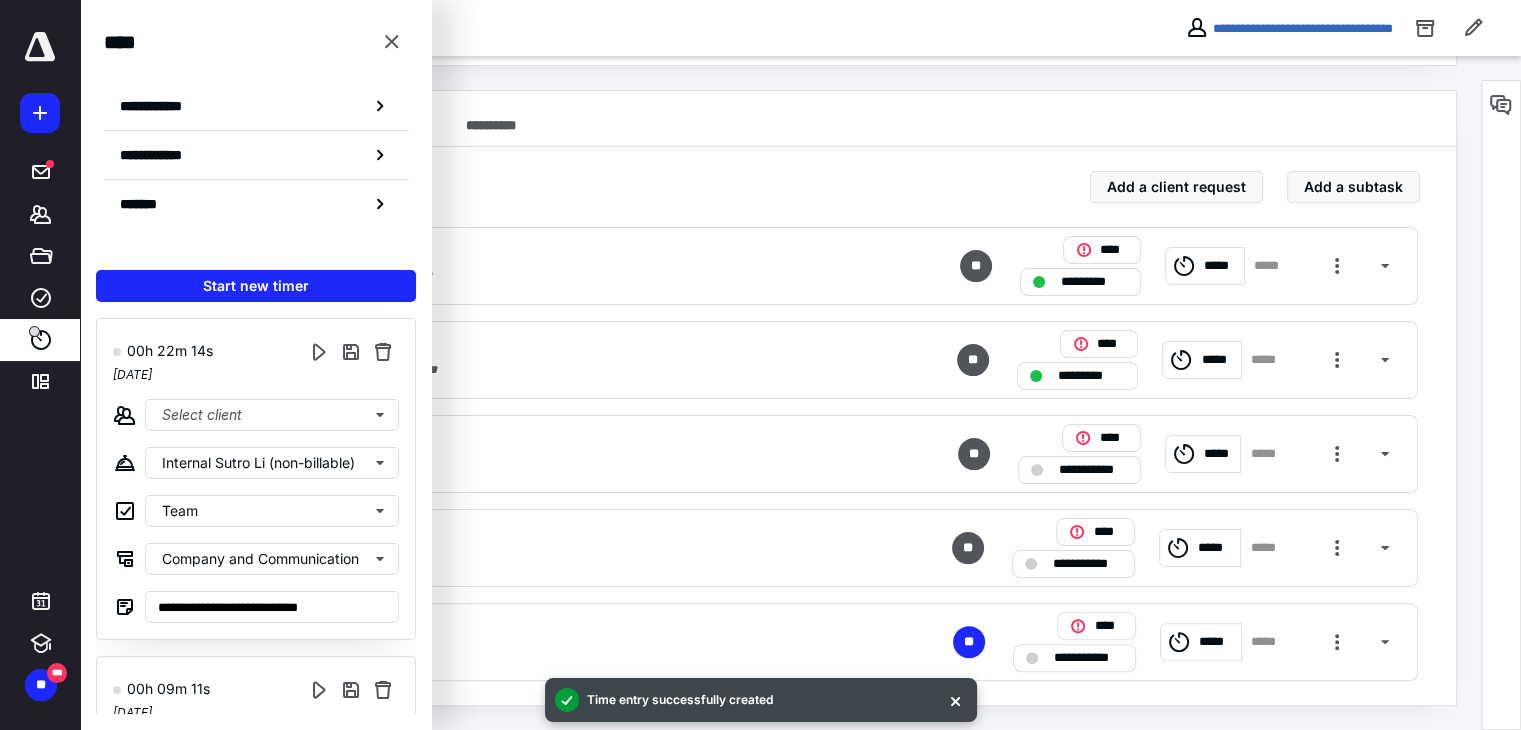 click on "******** Add a client request Add a subtask" at bounding box center [780, 187] 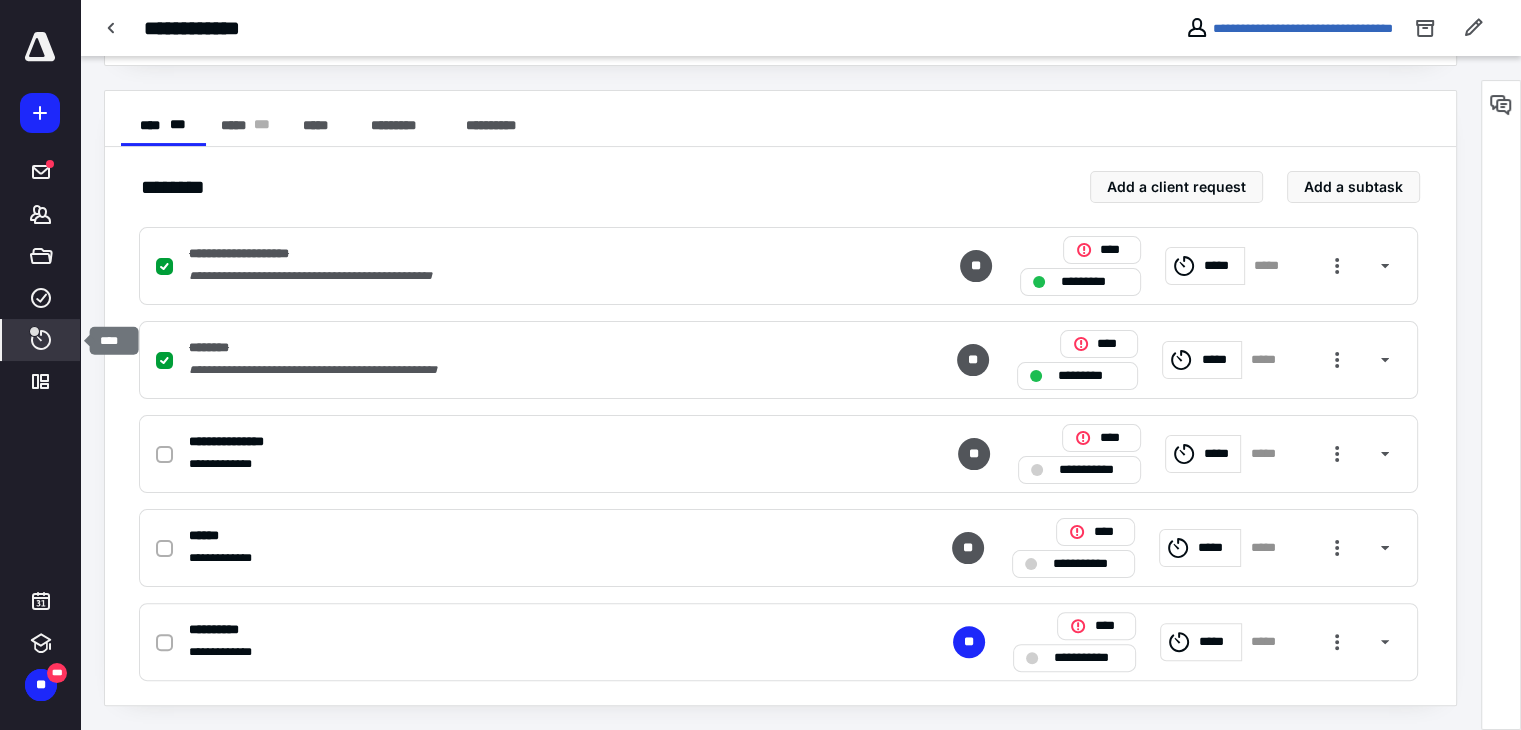 click 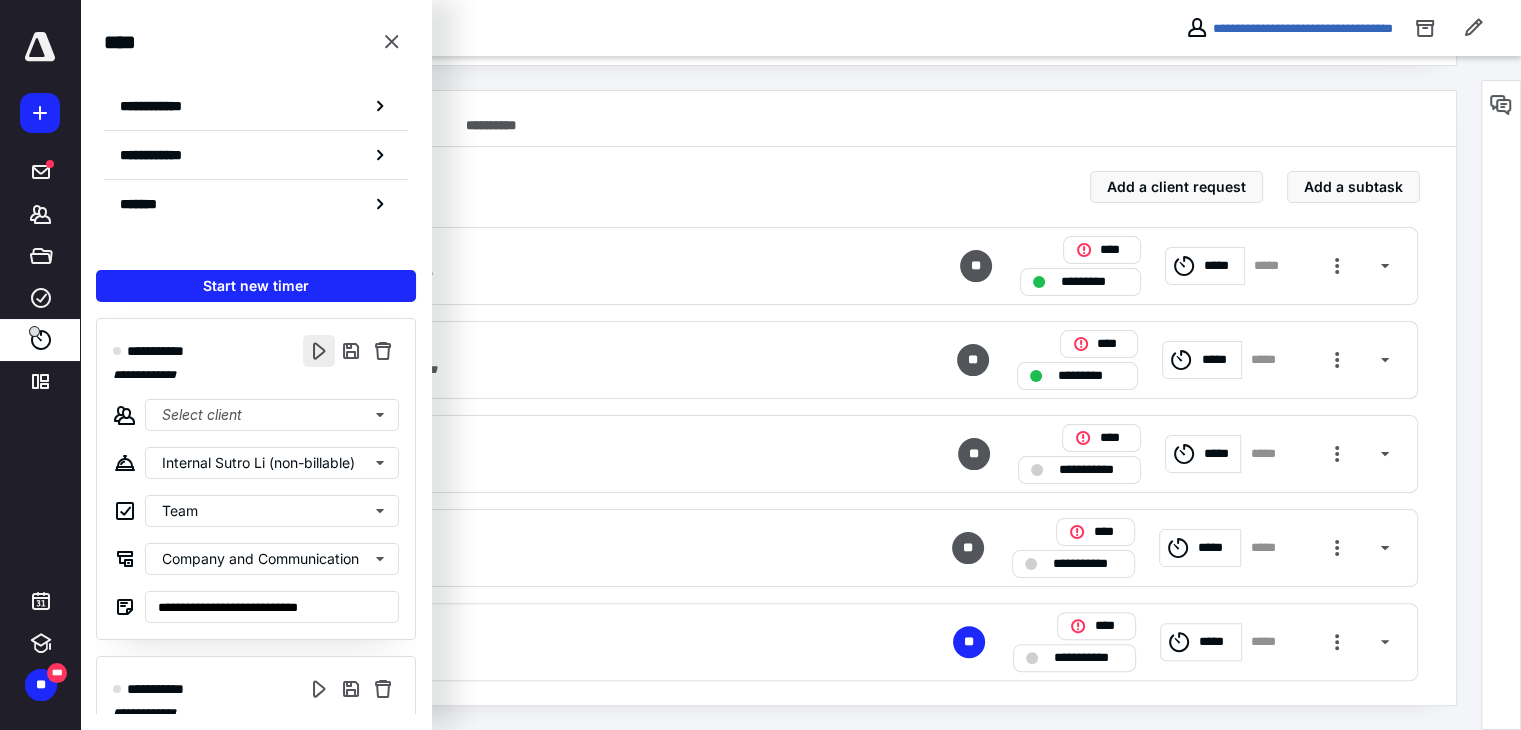 click at bounding box center (319, 351) 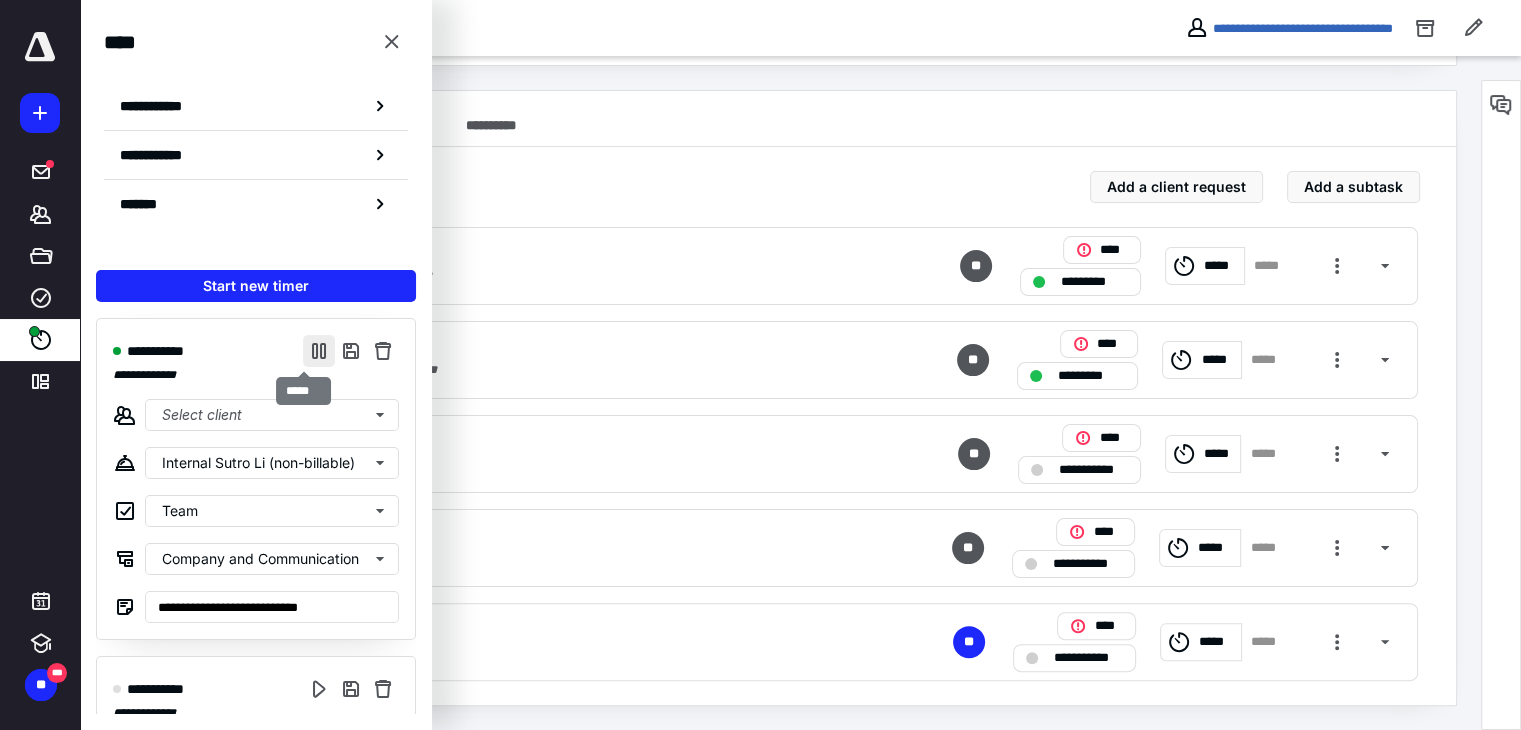 click at bounding box center (319, 351) 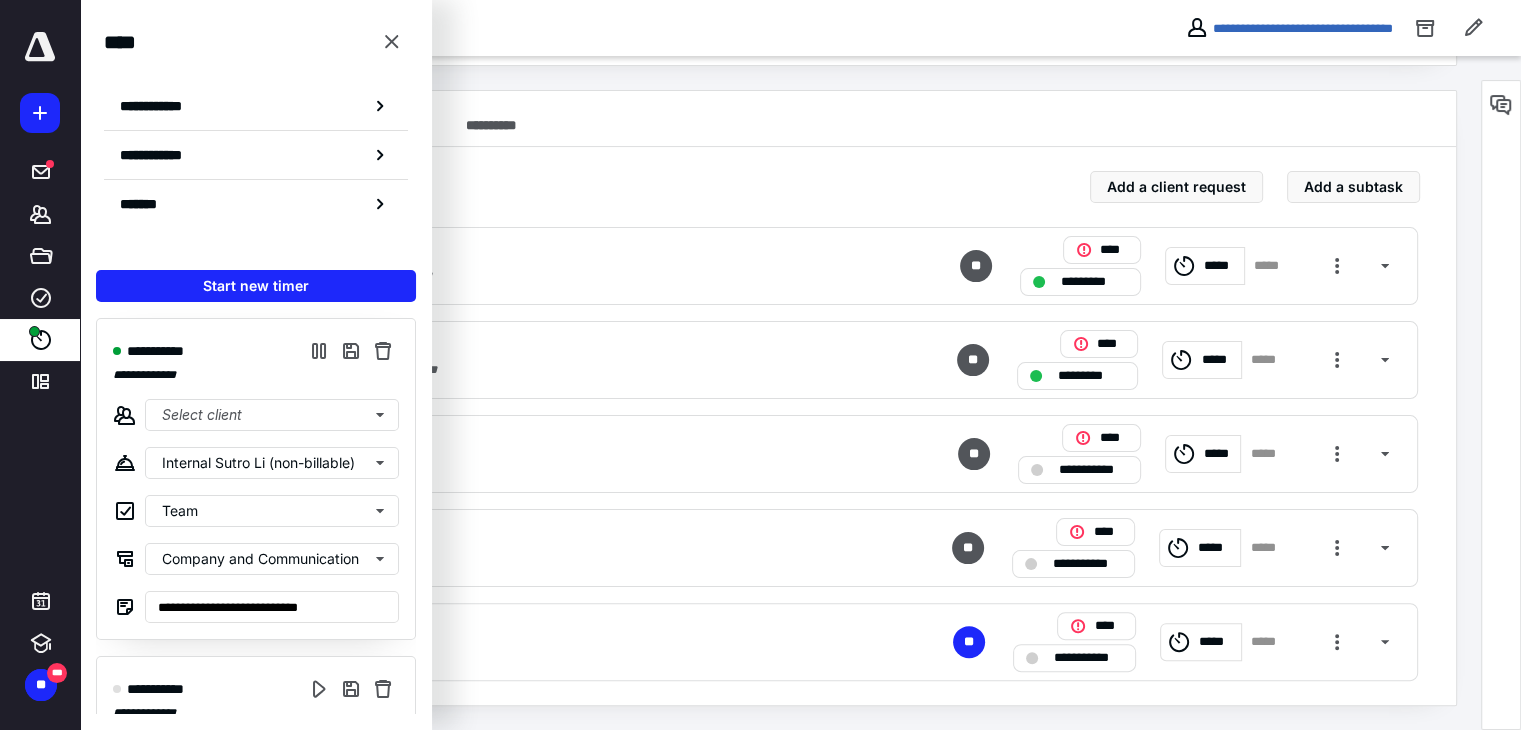 click on "******** Add a client request Add a subtask" at bounding box center (780, 187) 